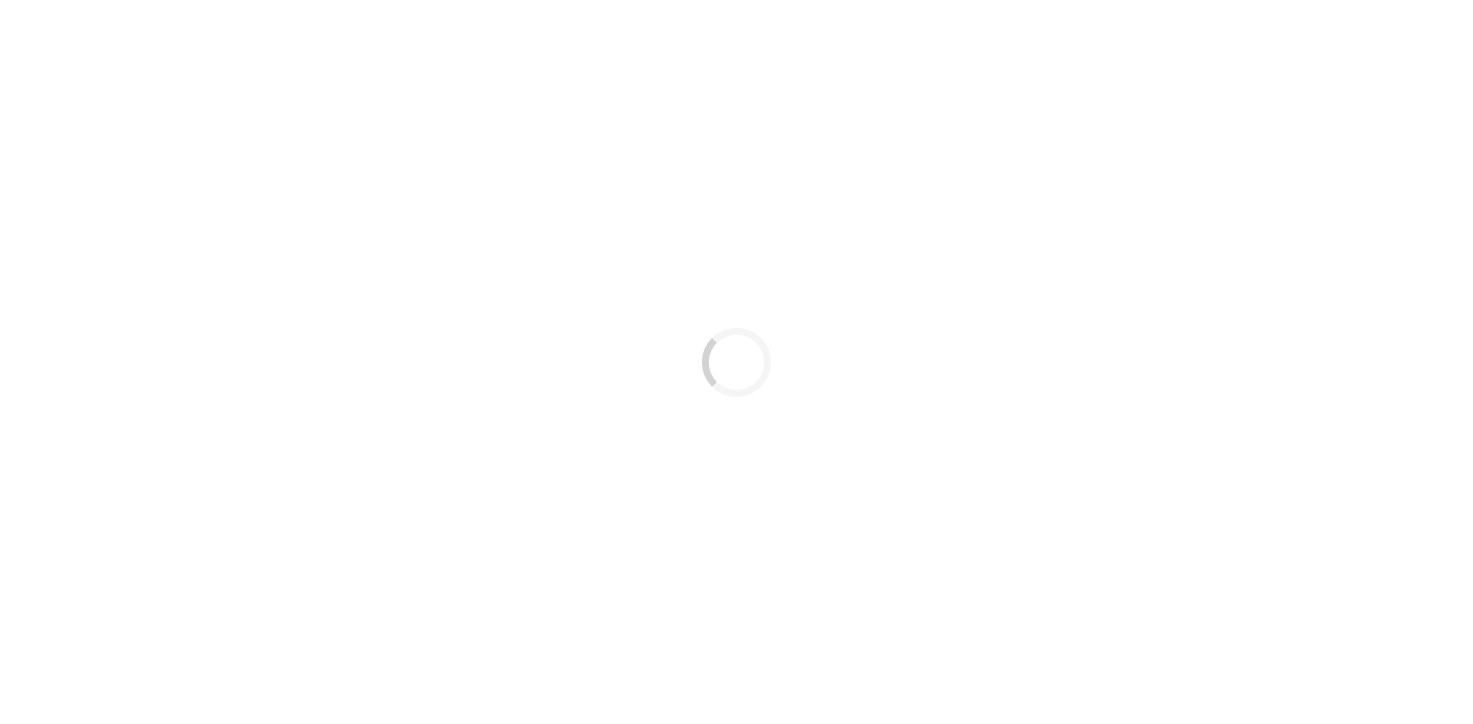 scroll, scrollTop: 0, scrollLeft: 0, axis: both 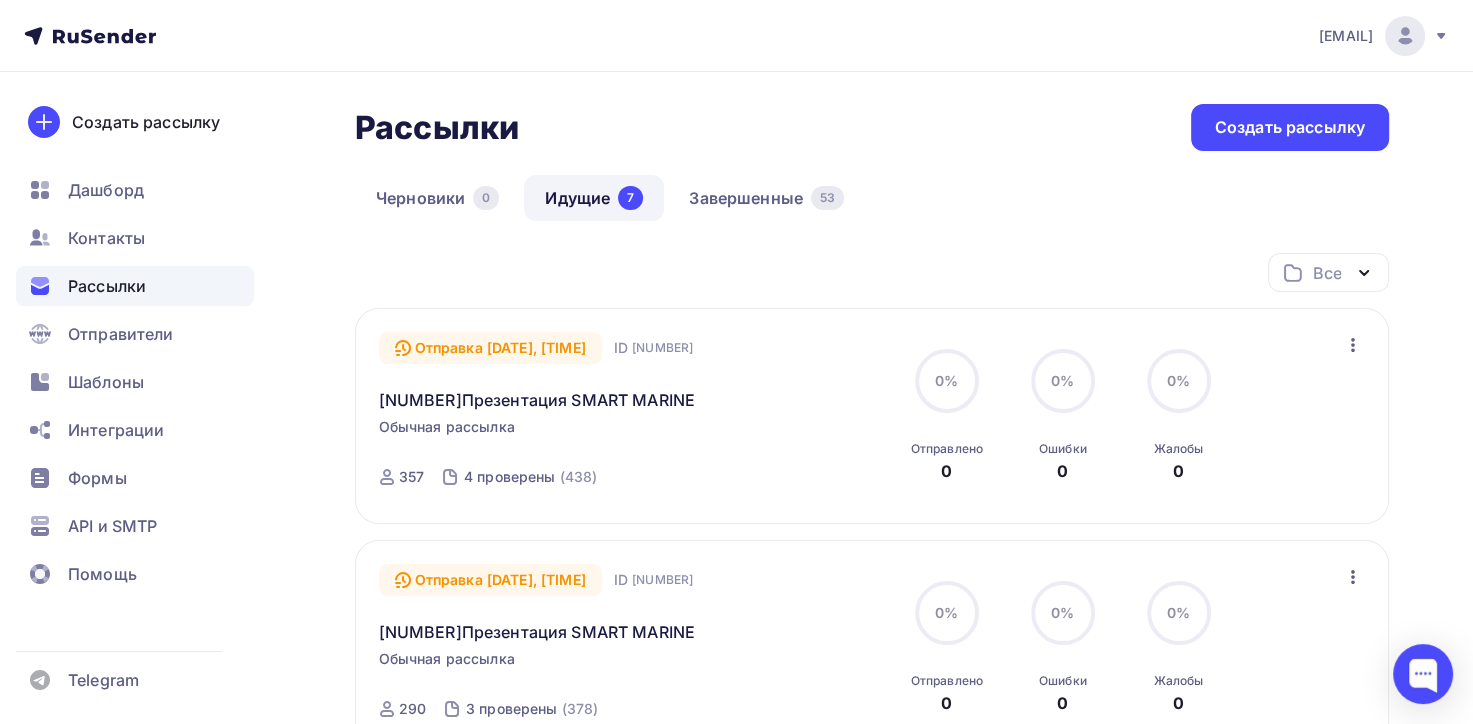 click on "Идущие
7" at bounding box center [594, 198] 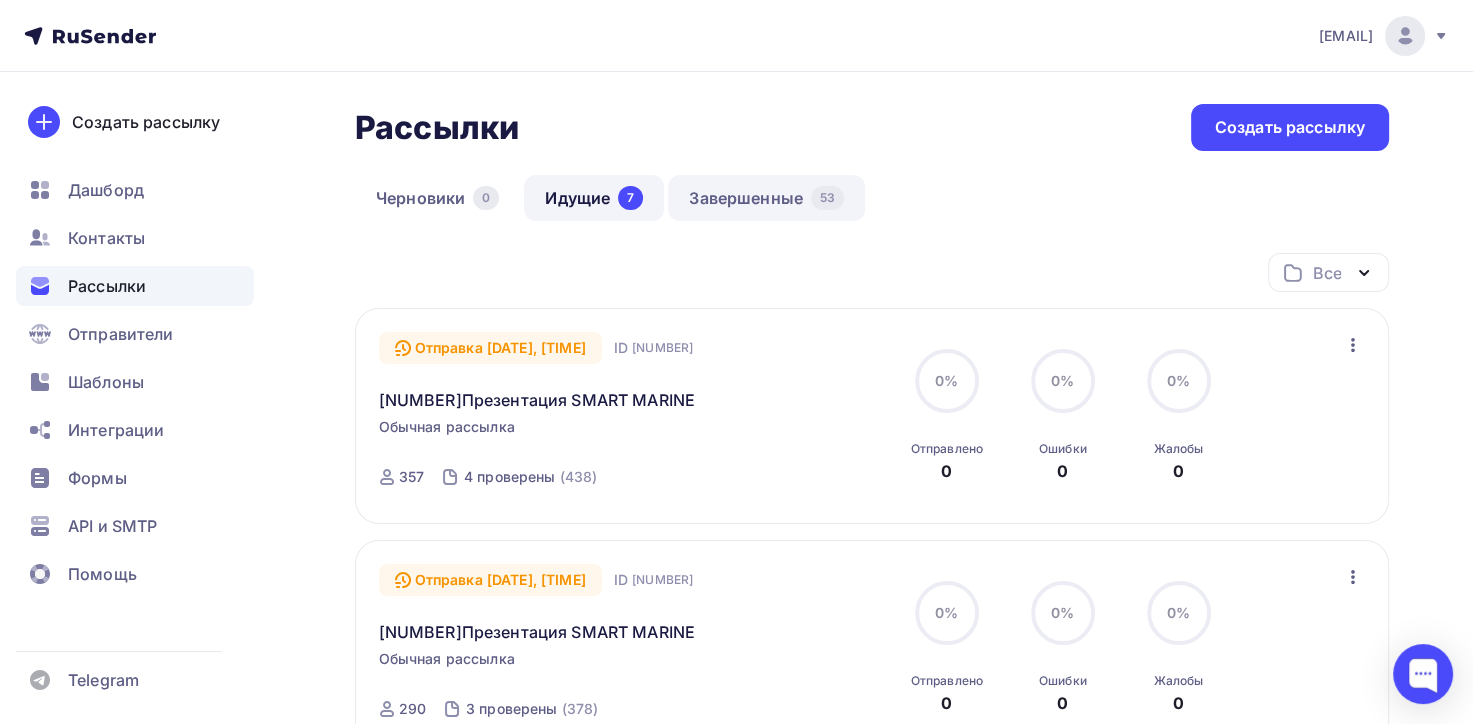 click on "Завершенные
53" at bounding box center (766, 198) 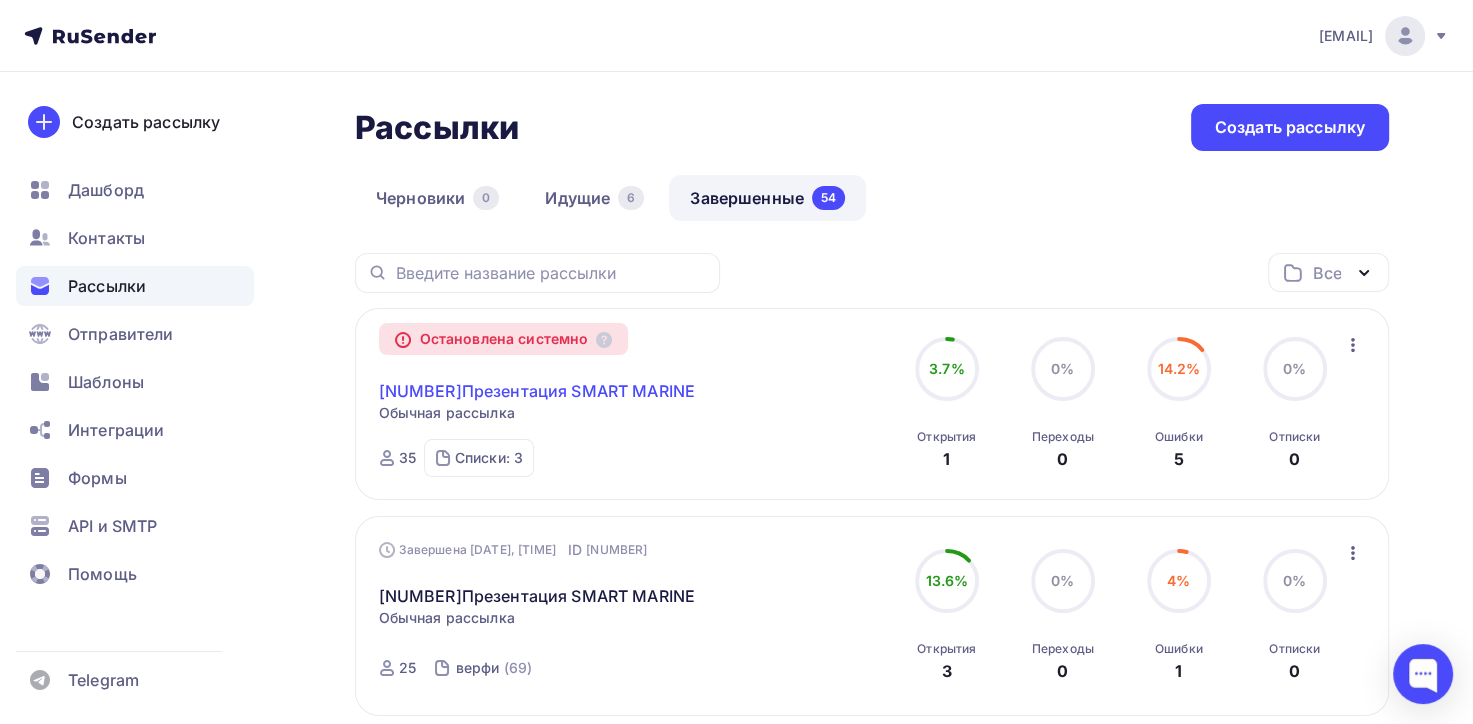 click on "[NUMBER]Презентация SMART MARINE" at bounding box center [537, 391] 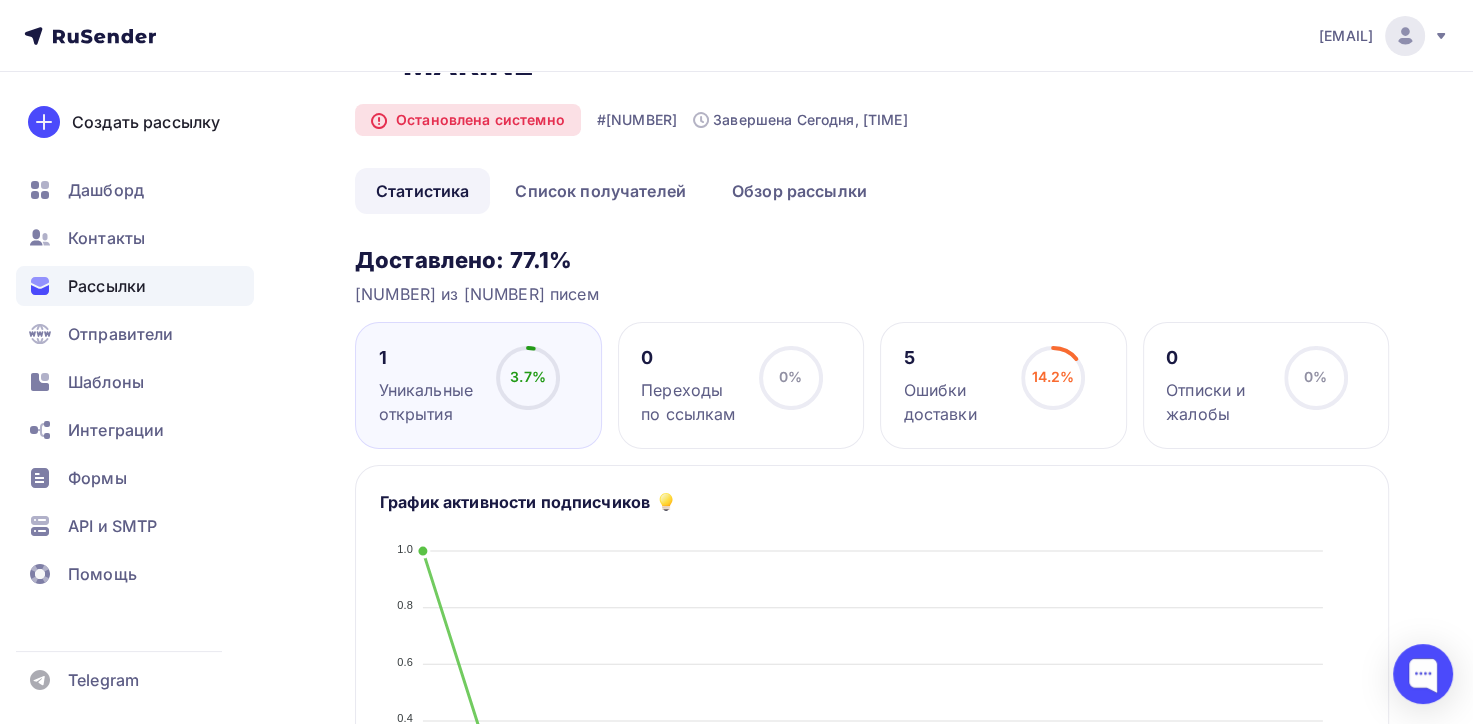 scroll, scrollTop: 0, scrollLeft: 0, axis: both 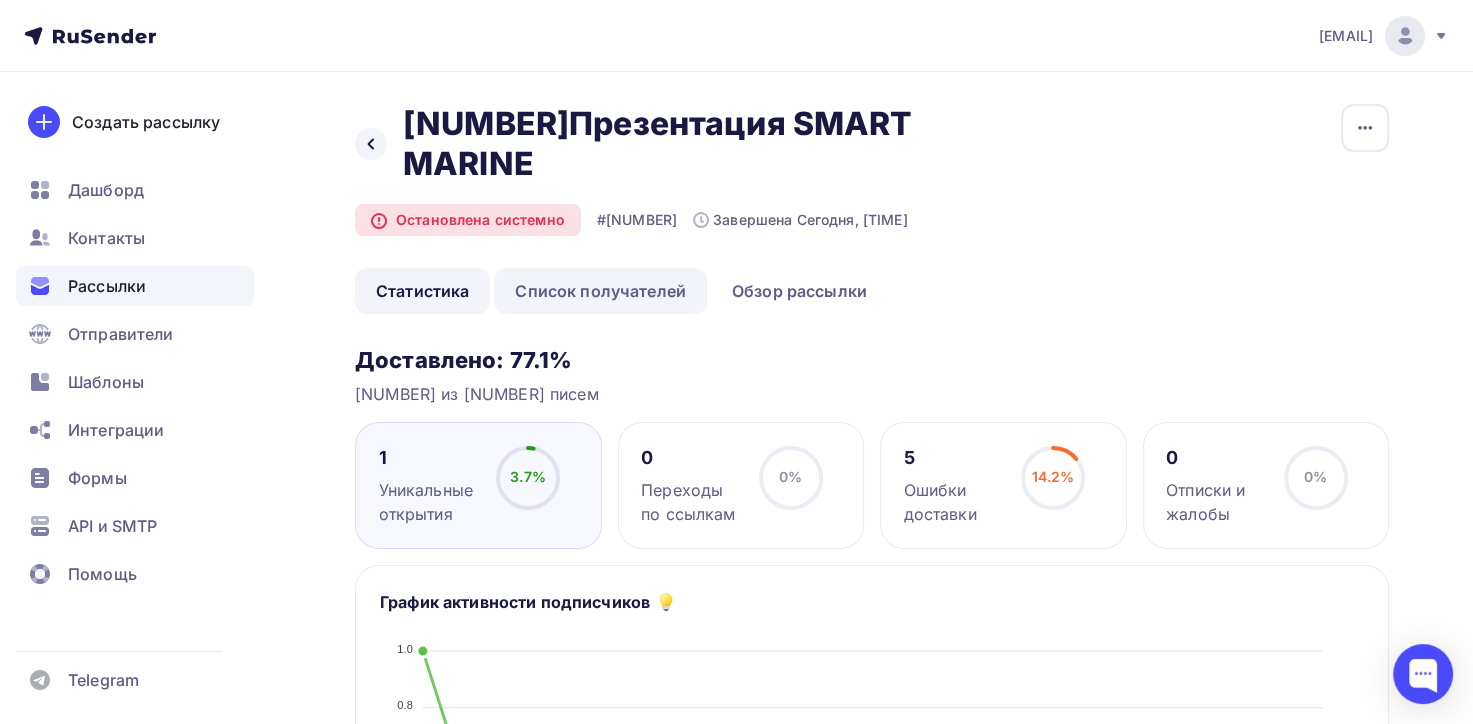 click on "Список получателей" at bounding box center [600, 291] 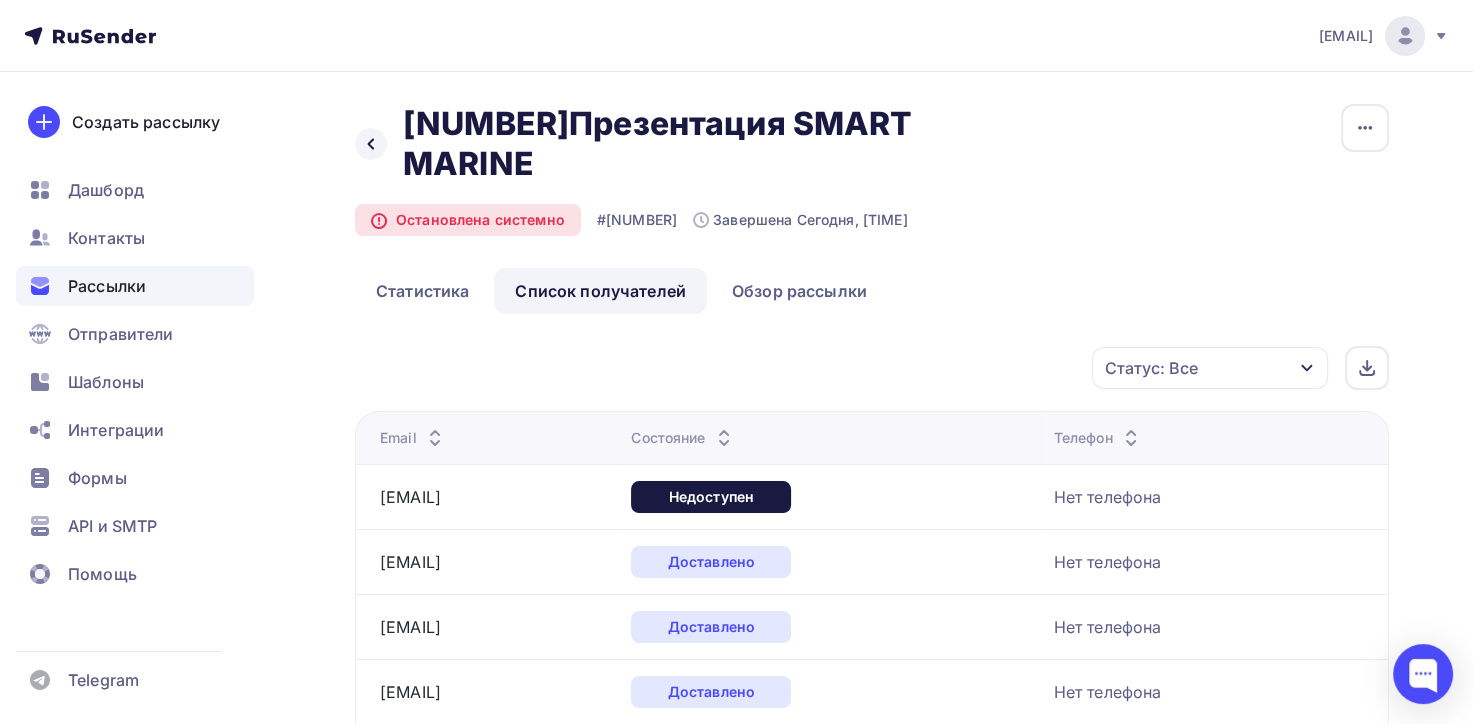 scroll, scrollTop: 0, scrollLeft: 0, axis: both 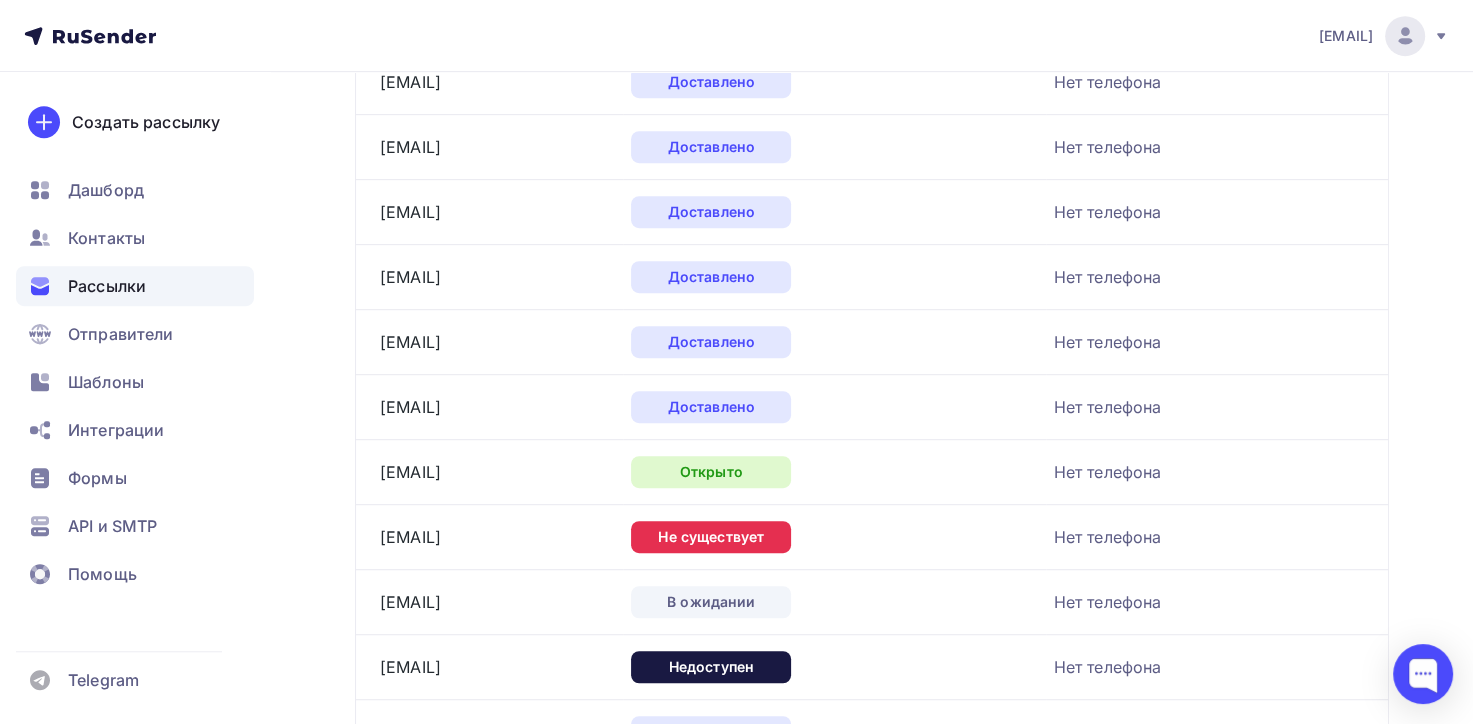 drag, startPoint x: 578, startPoint y: 495, endPoint x: 372, endPoint y: 509, distance: 206.47517 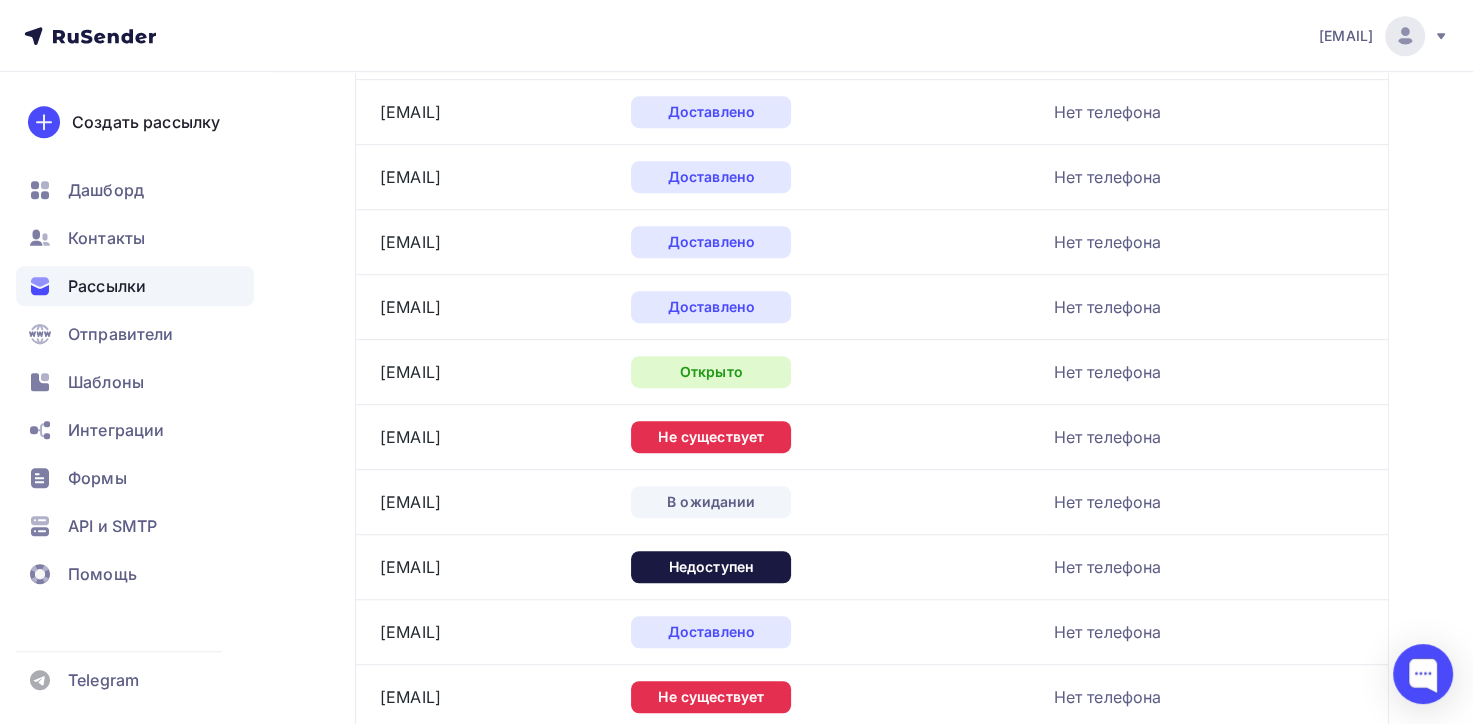 scroll, scrollTop: 1200, scrollLeft: 0, axis: vertical 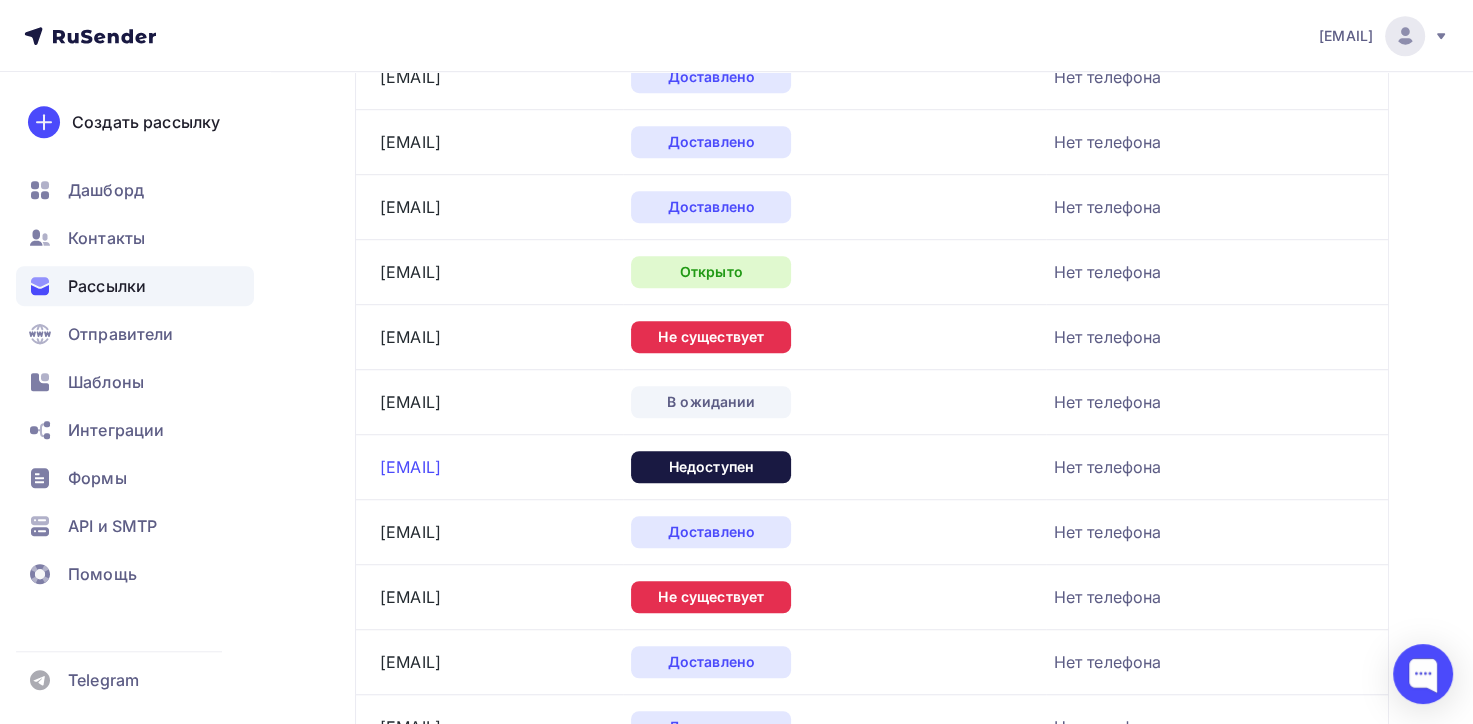 drag, startPoint x: 721, startPoint y: 427, endPoint x: 380, endPoint y: 427, distance: 341 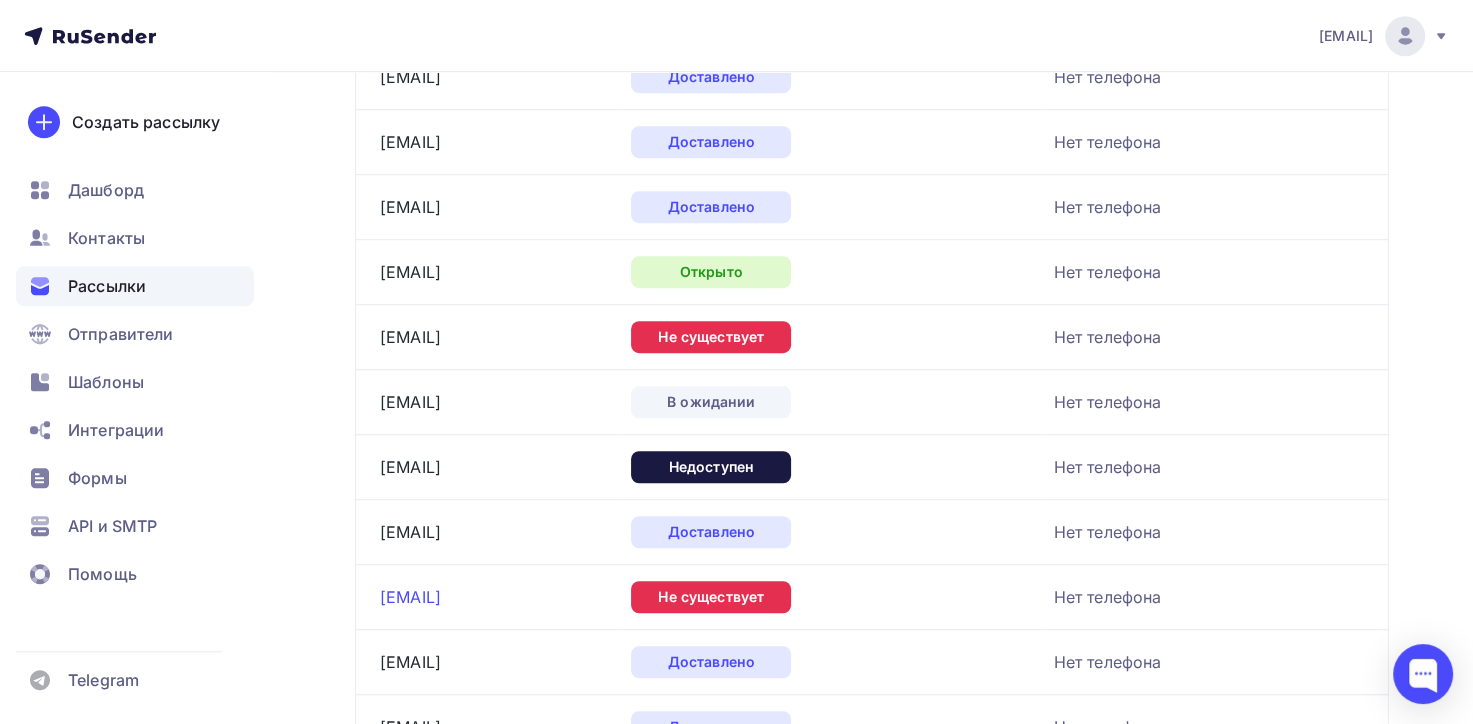 copy on "[EMAIL]" 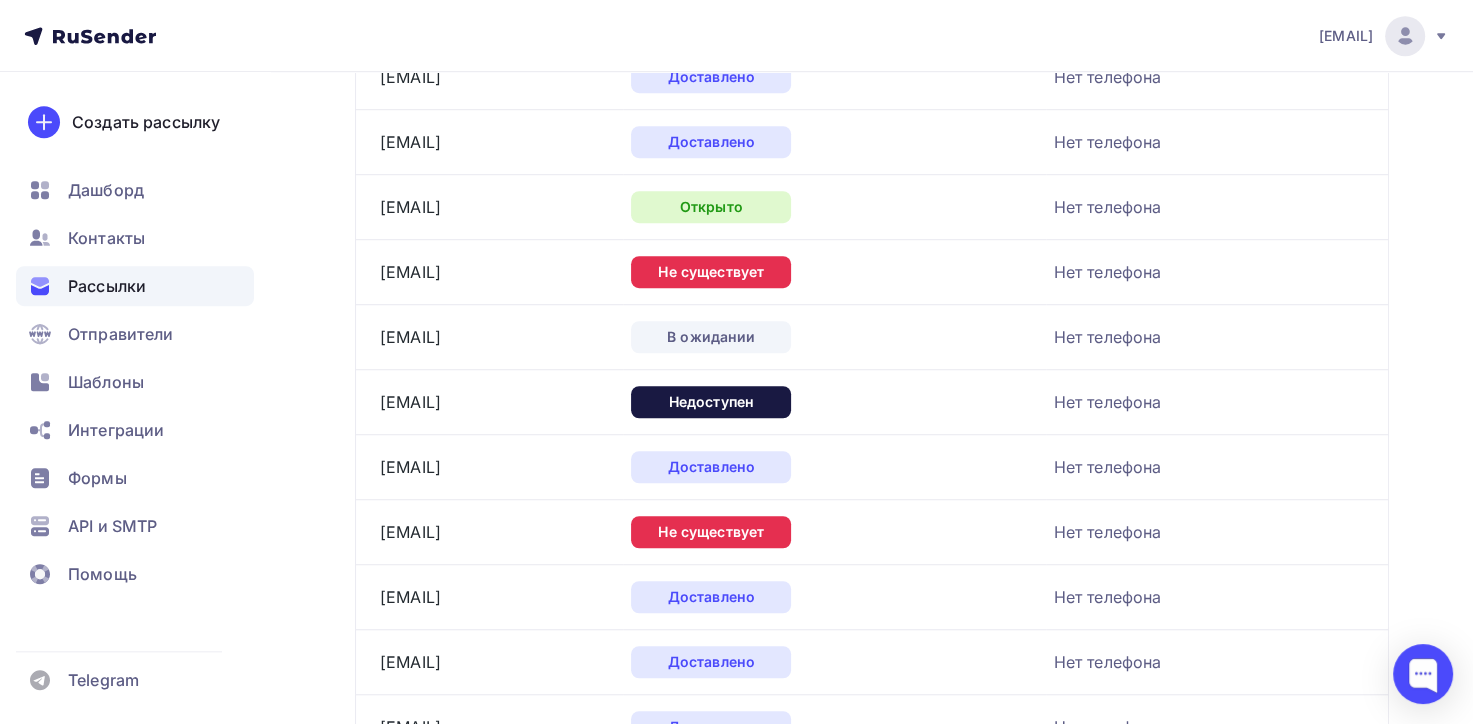 scroll, scrollTop: 1300, scrollLeft: 0, axis: vertical 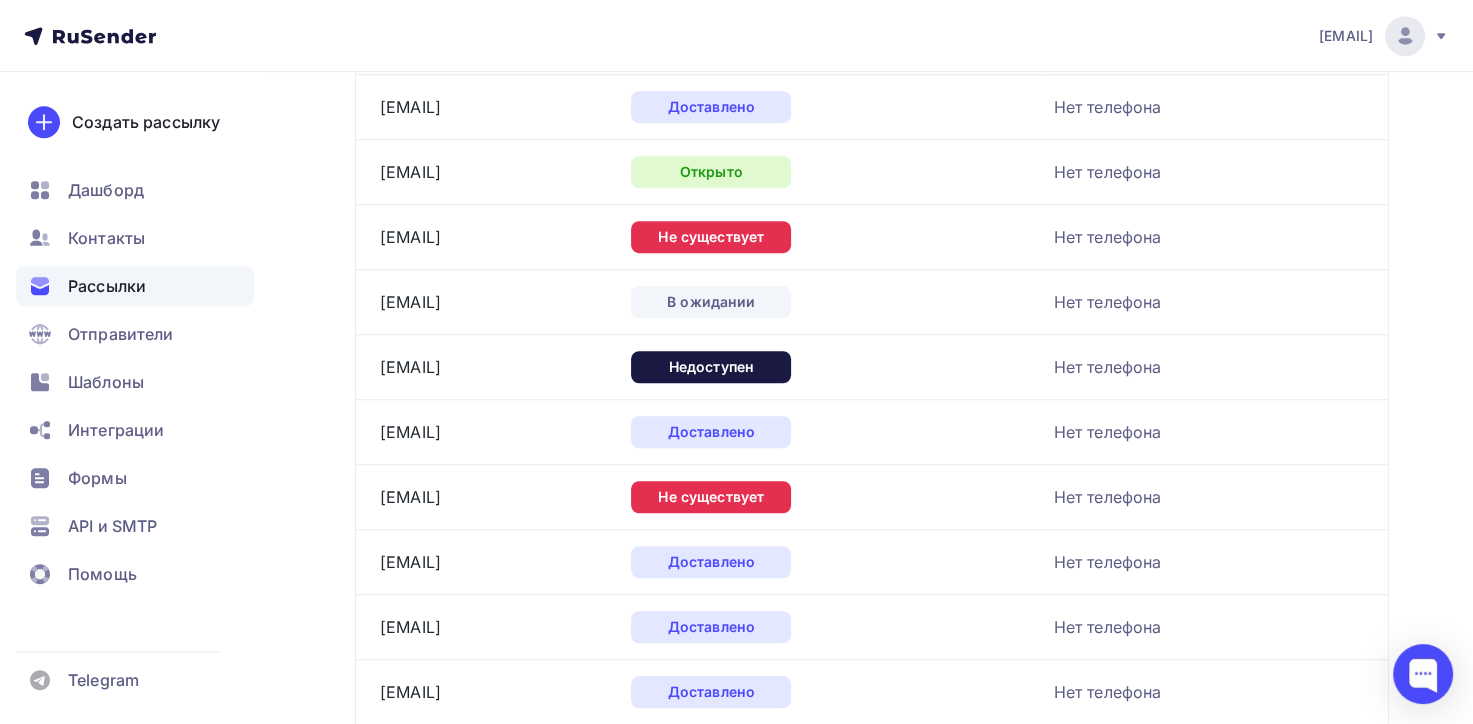 drag, startPoint x: 599, startPoint y: 461, endPoint x: 377, endPoint y: 456, distance: 222.0563 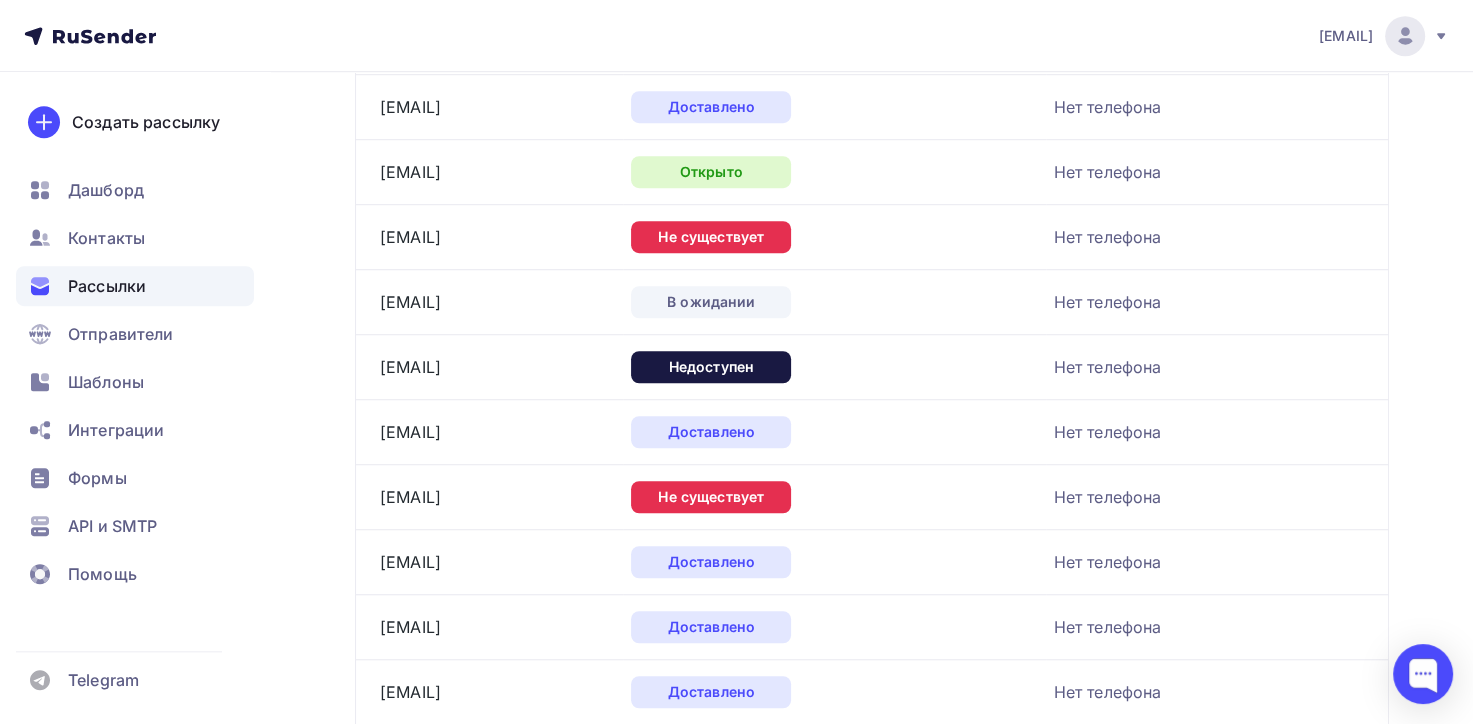 click on "[EMAIL]" at bounding box center [489, 496] 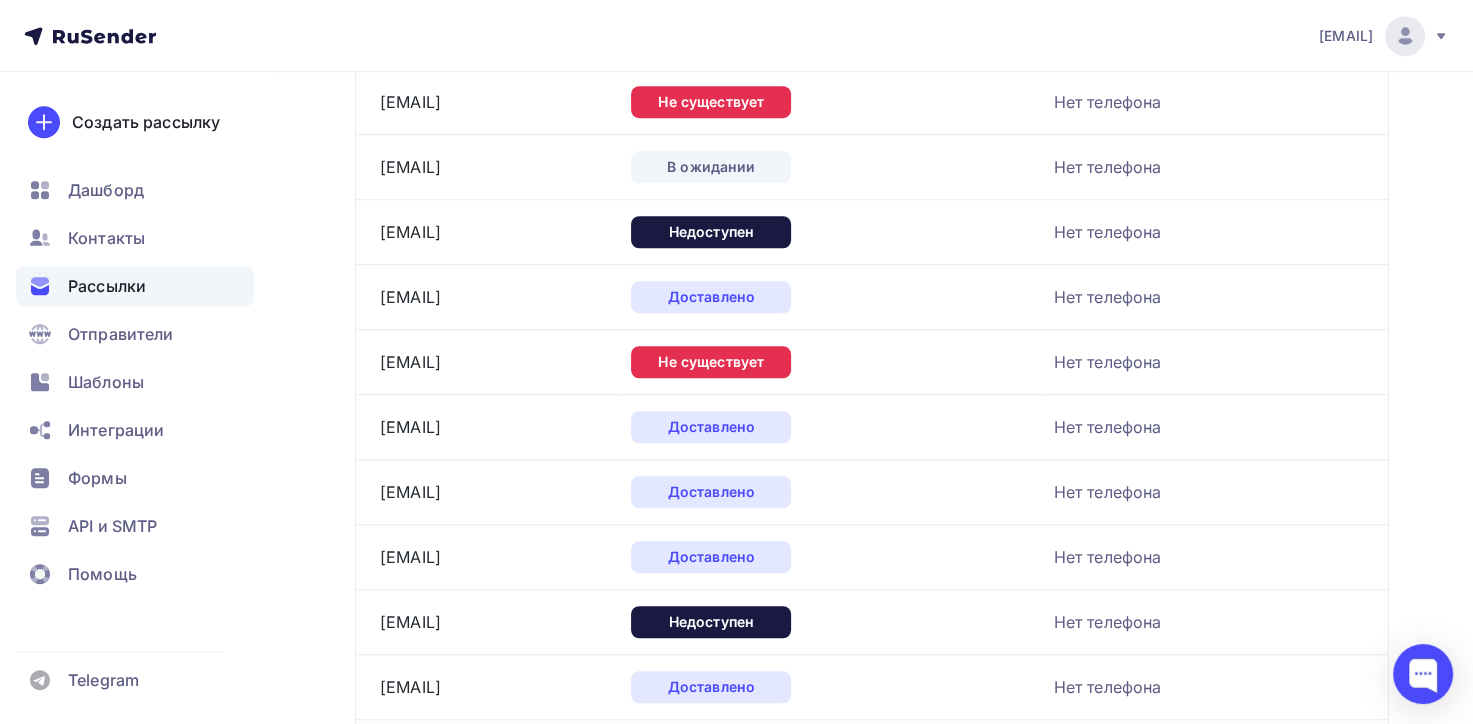 scroll, scrollTop: 1500, scrollLeft: 0, axis: vertical 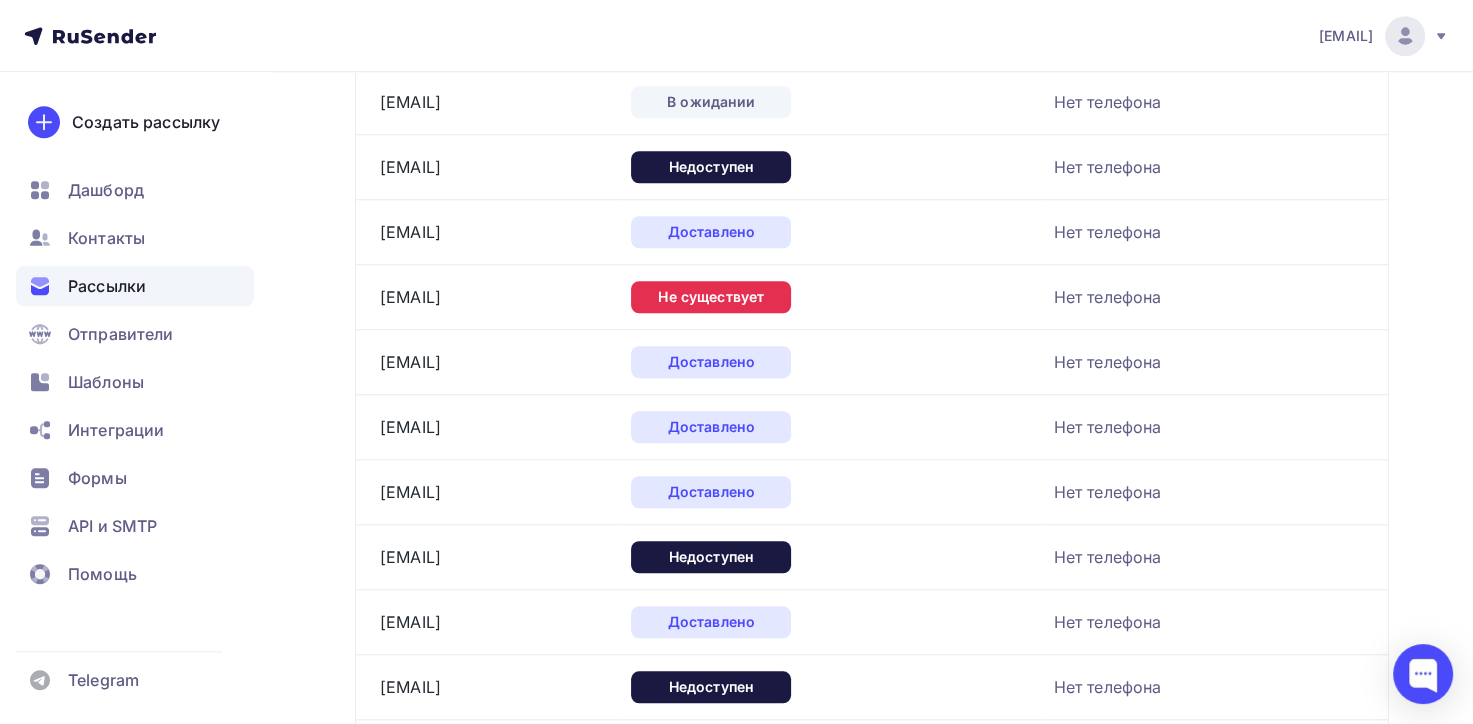 drag, startPoint x: 582, startPoint y: 513, endPoint x: 377, endPoint y: 512, distance: 205.00244 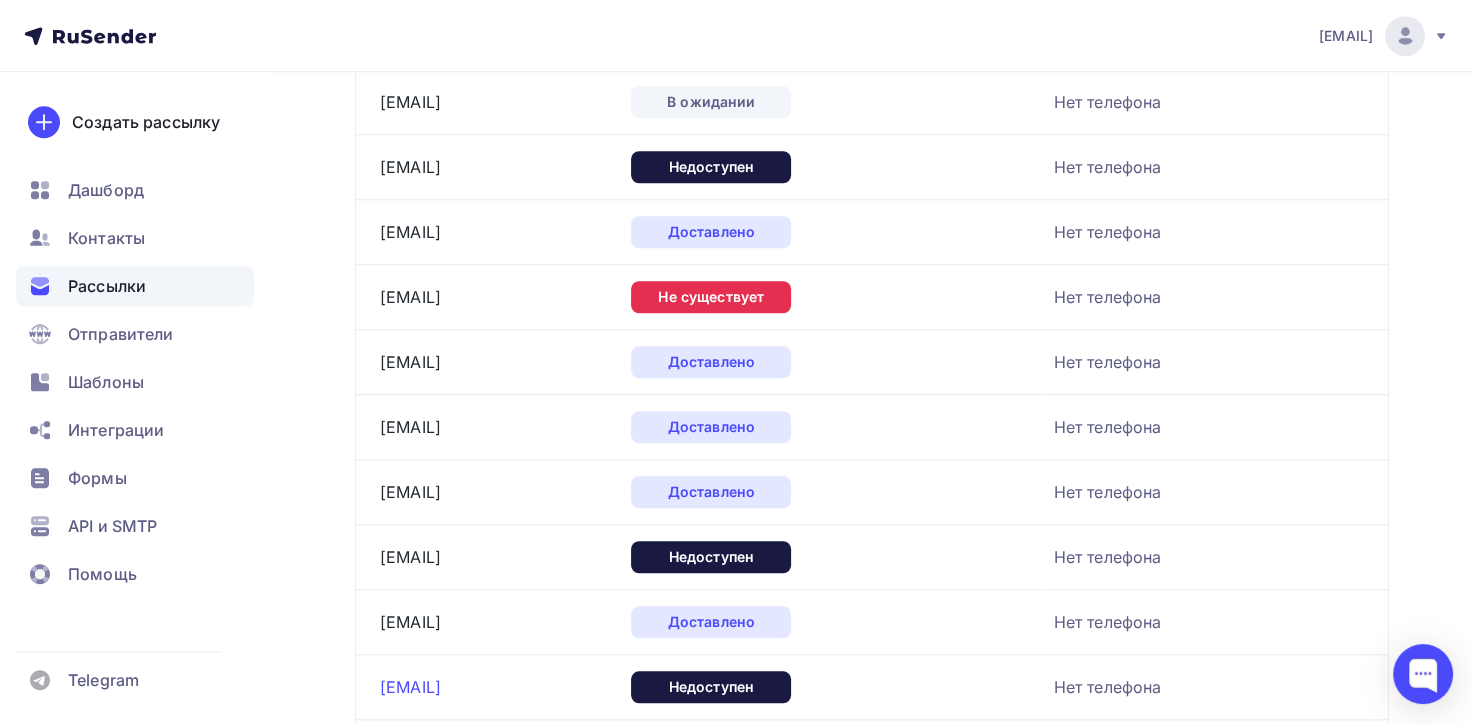 copy on "[EMAIL]" 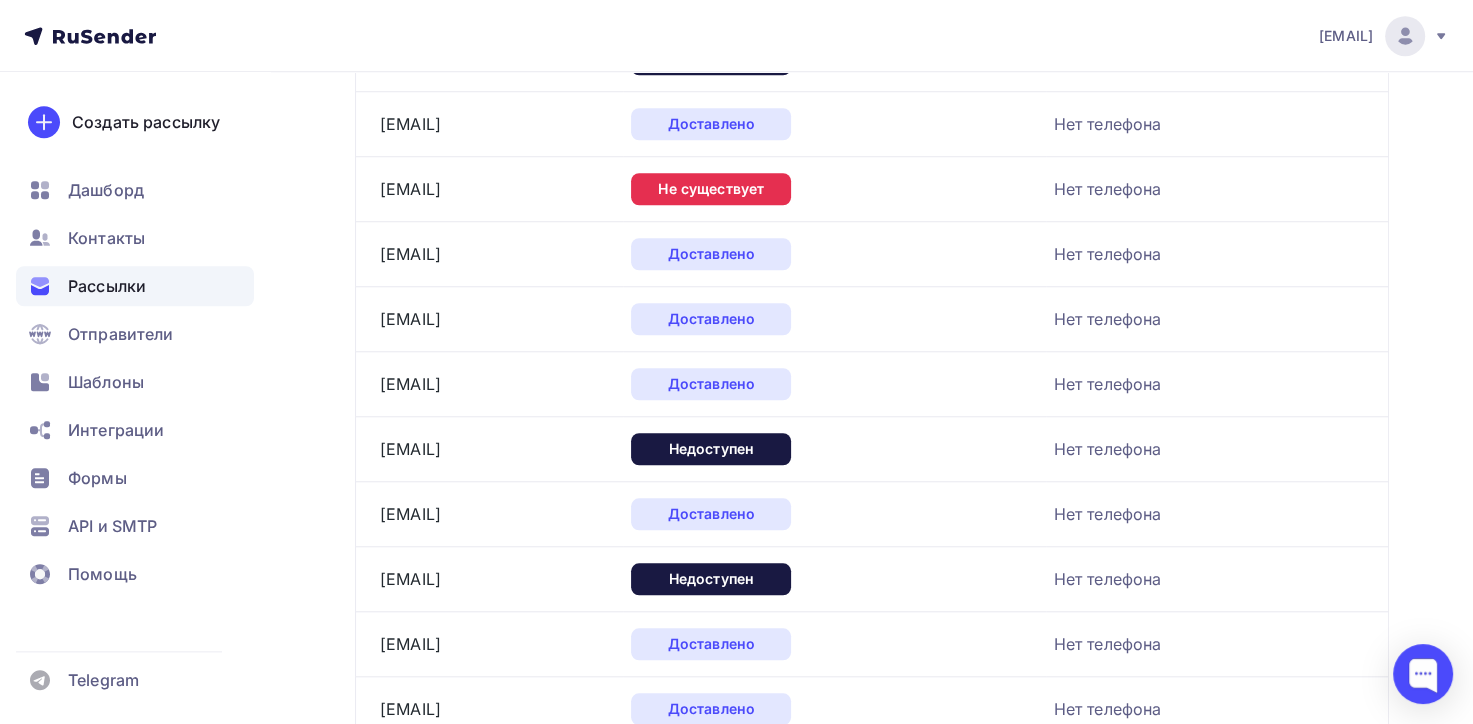 scroll, scrollTop: 1700, scrollLeft: 0, axis: vertical 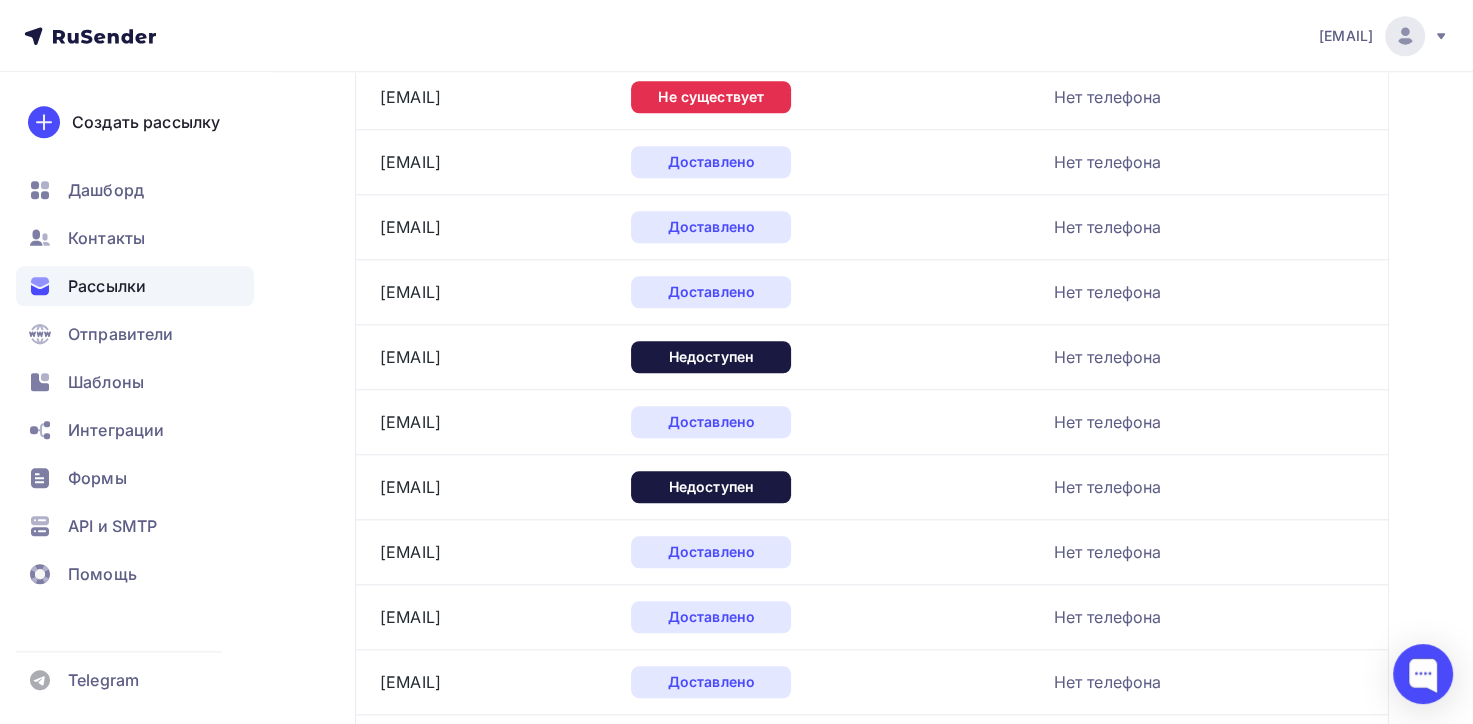 drag, startPoint x: 553, startPoint y: 445, endPoint x: 380, endPoint y: 465, distance: 174.15224 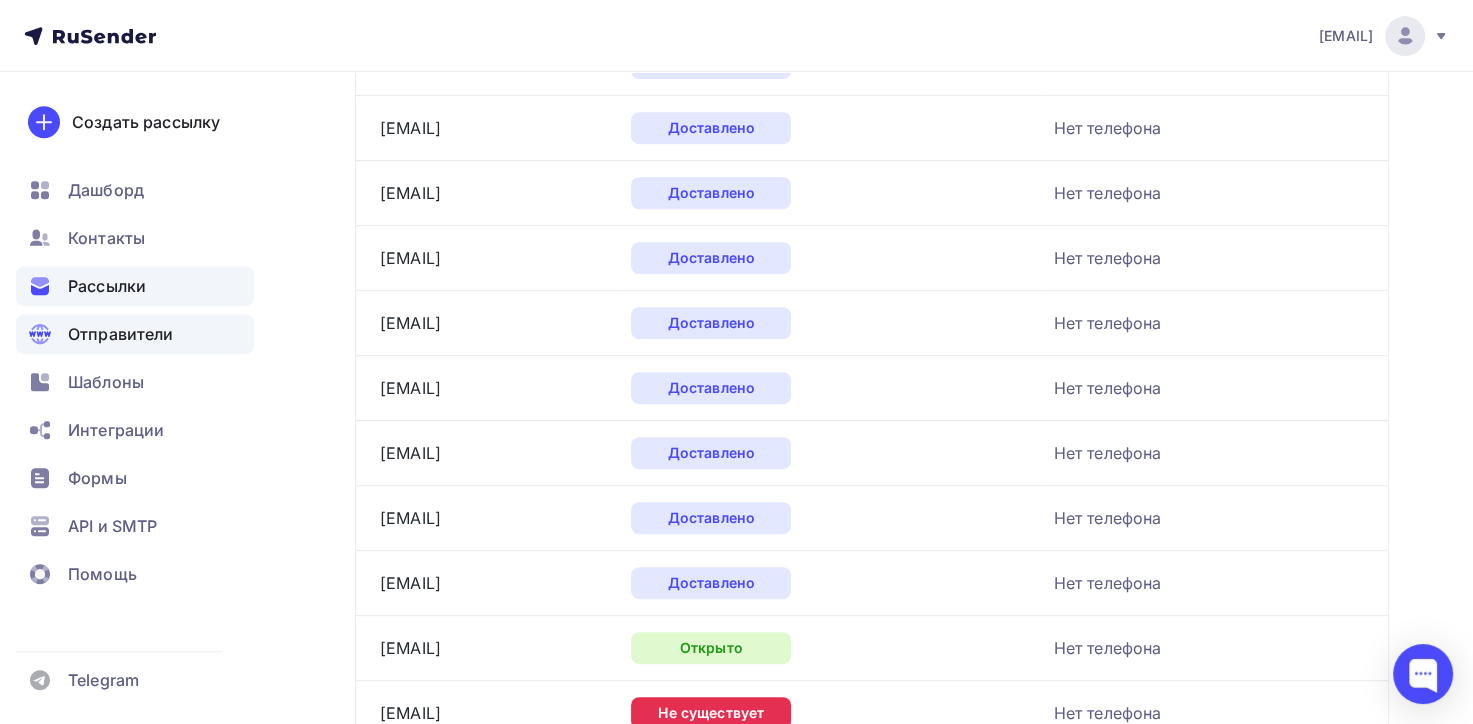 scroll, scrollTop: 824, scrollLeft: 0, axis: vertical 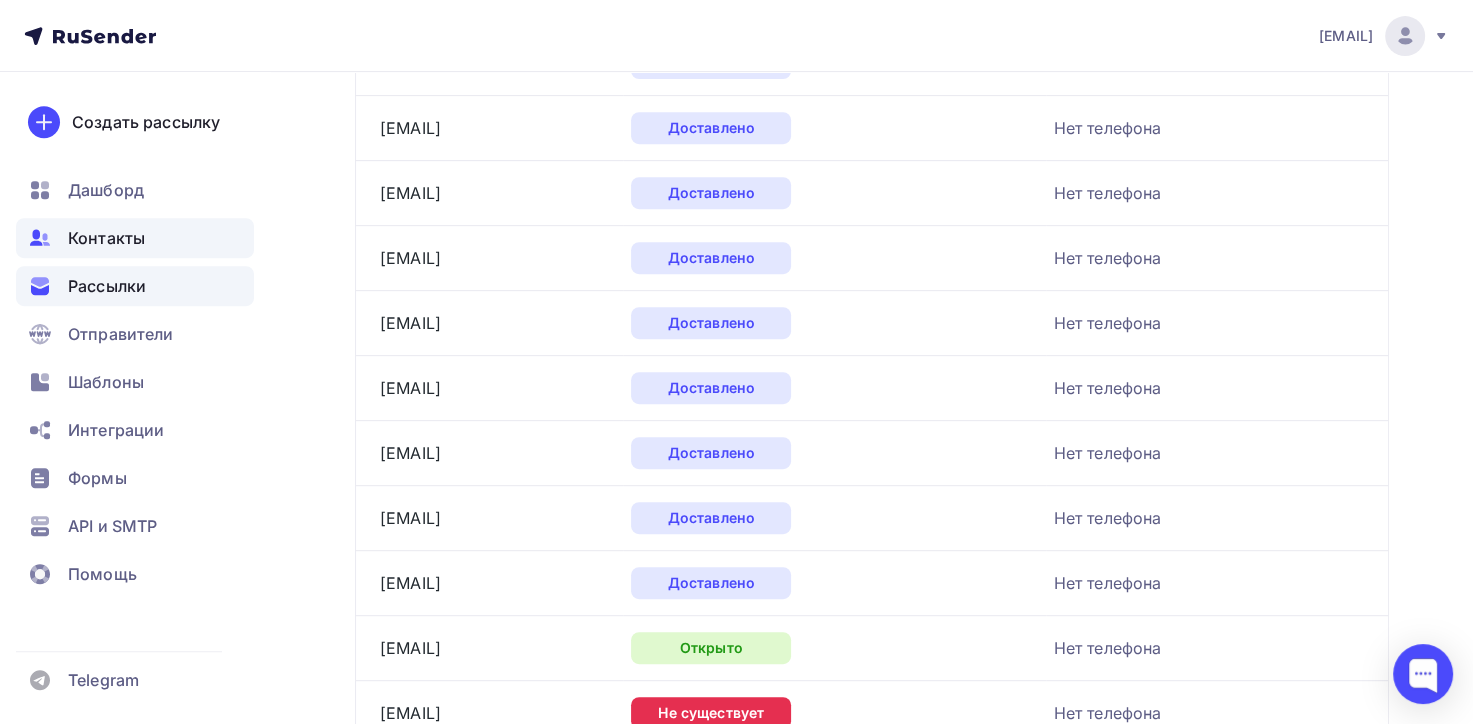 click on "Контакты" at bounding box center (106, 238) 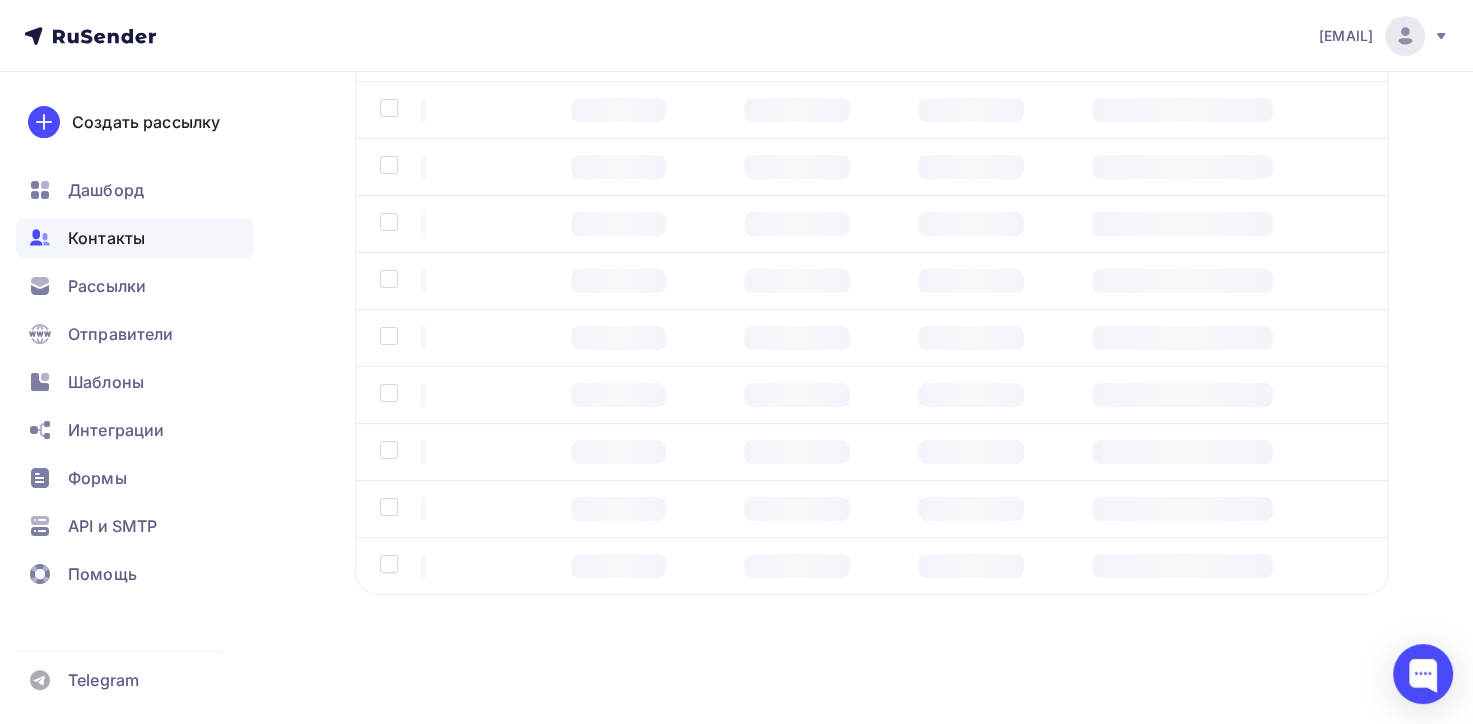 scroll, scrollTop: 0, scrollLeft: 0, axis: both 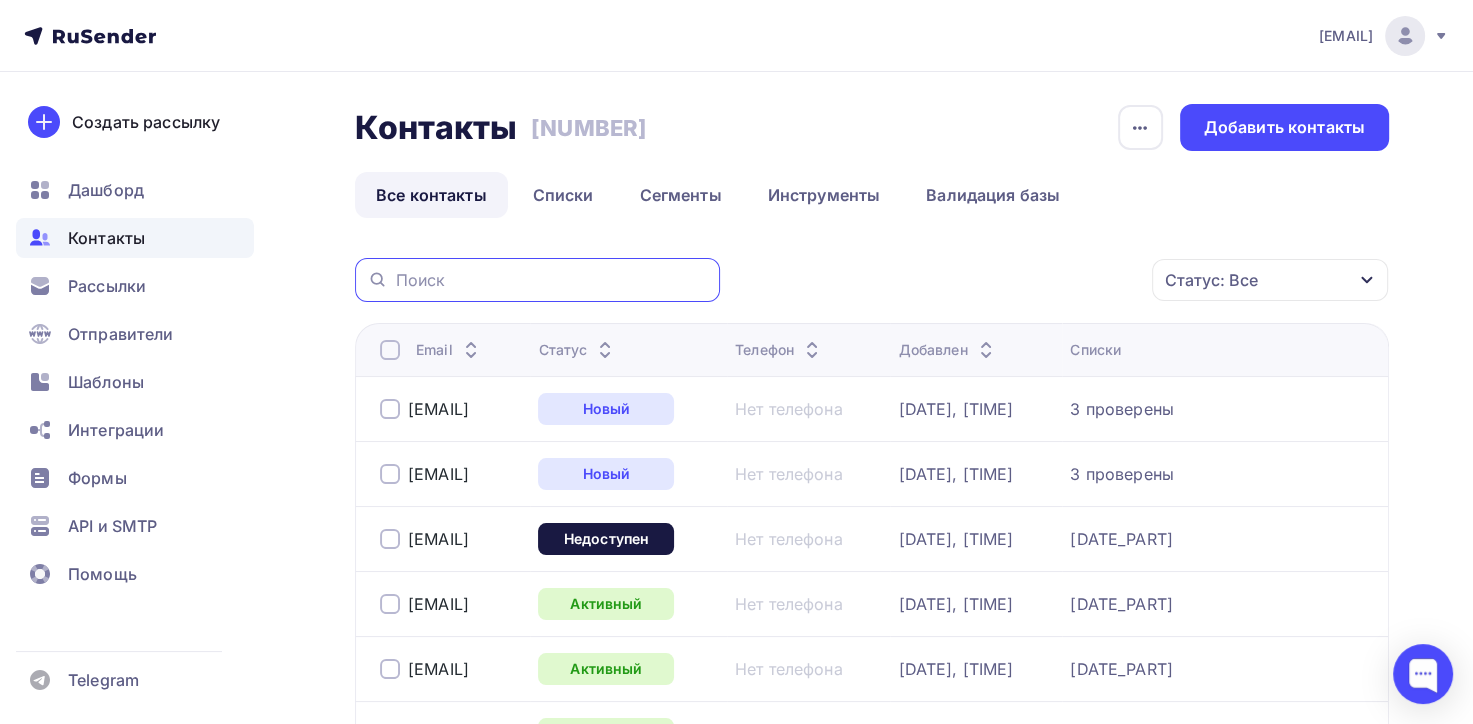 click at bounding box center (552, 280) 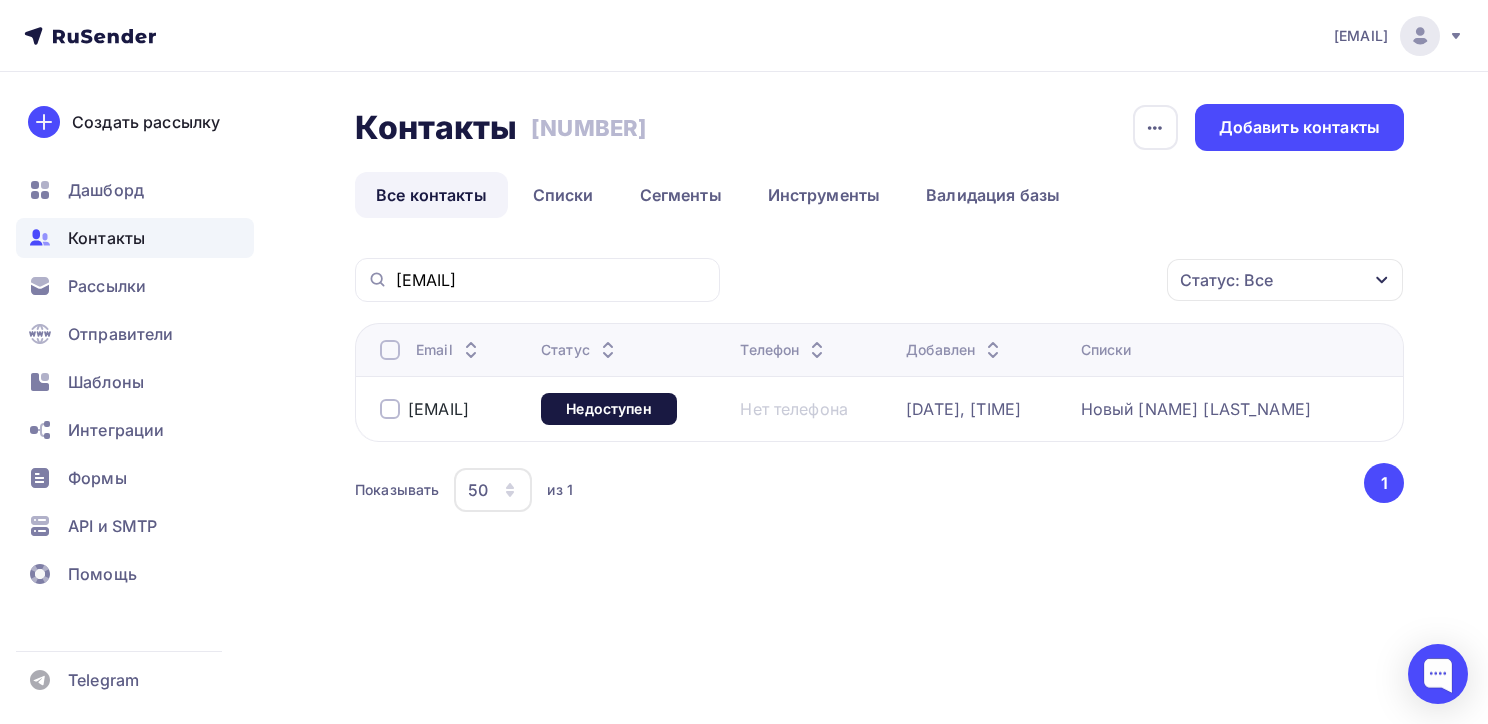 click at bounding box center [390, 409] 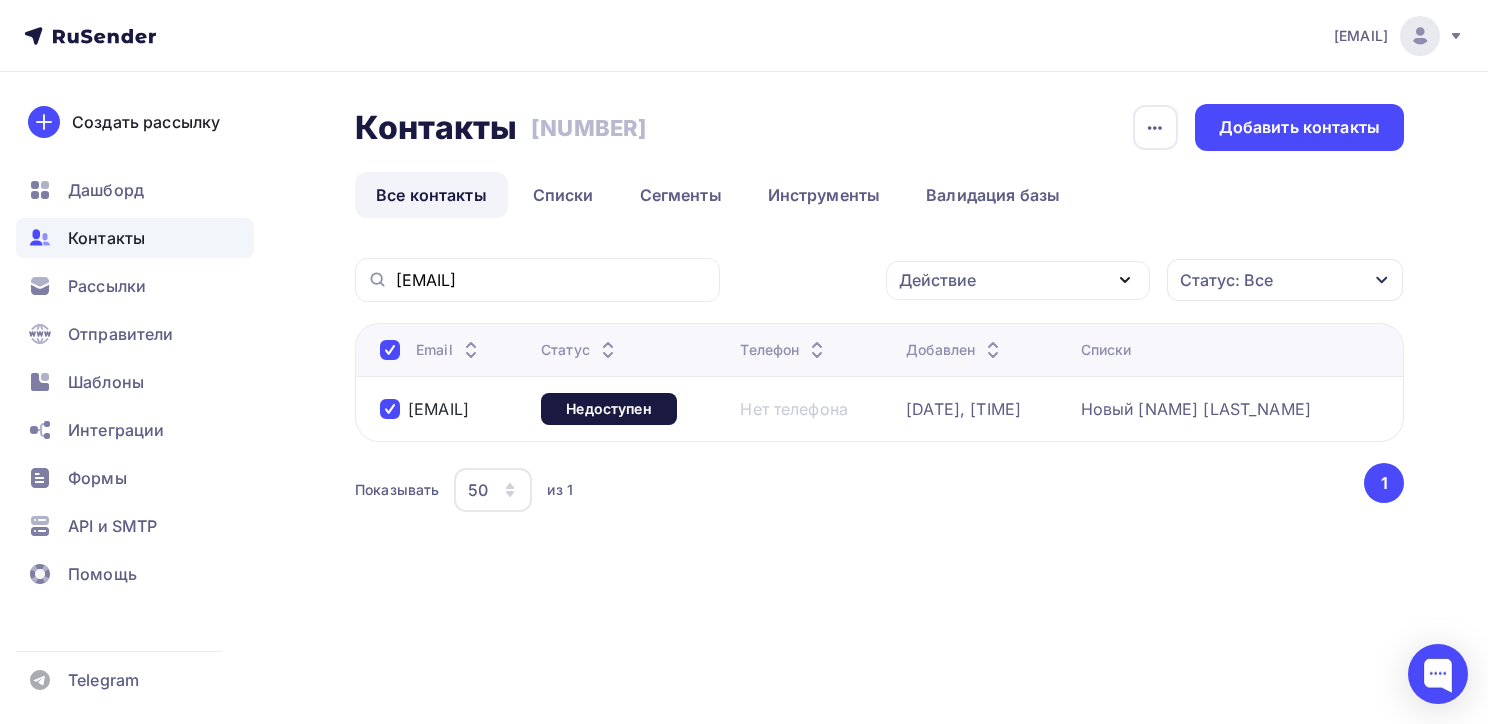 click on "Действие" at bounding box center (1018, 280) 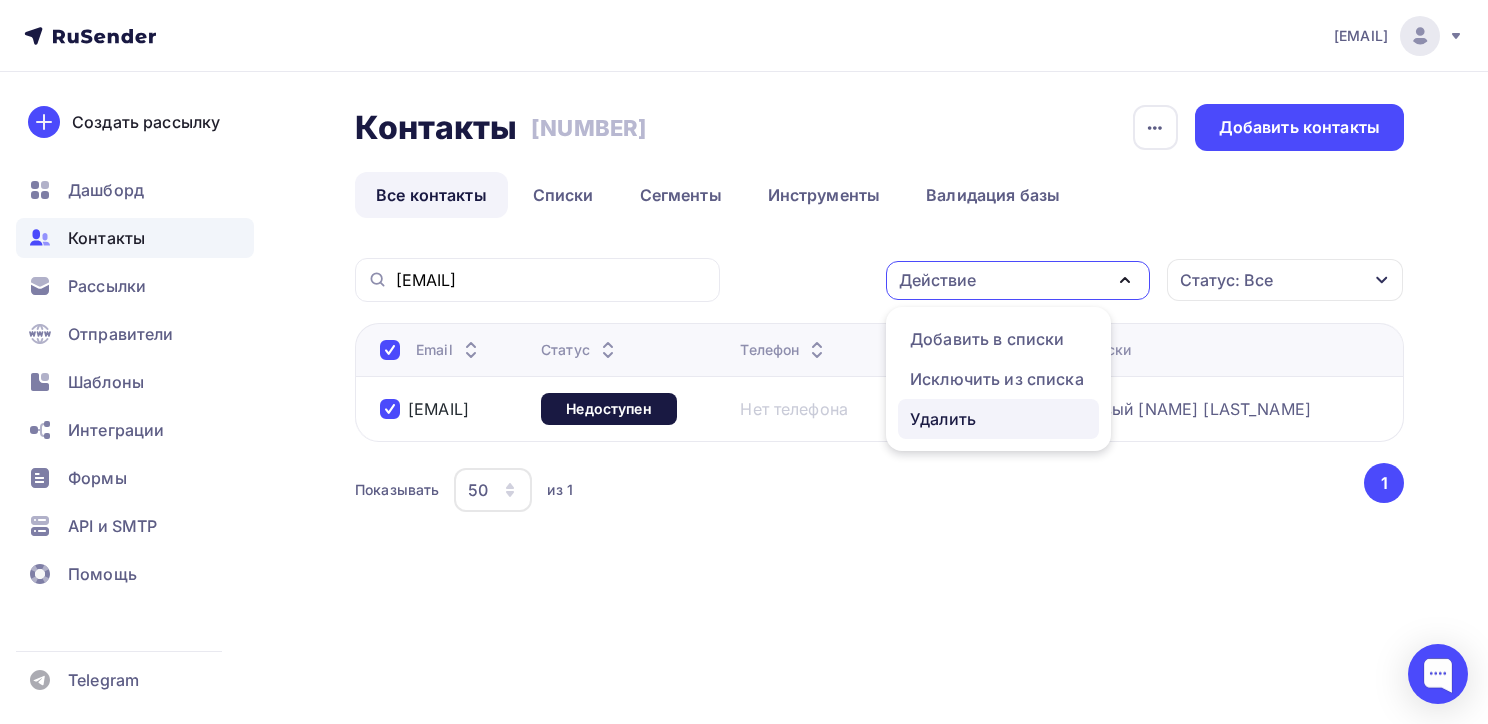 click on "Удалить" at bounding box center (943, 419) 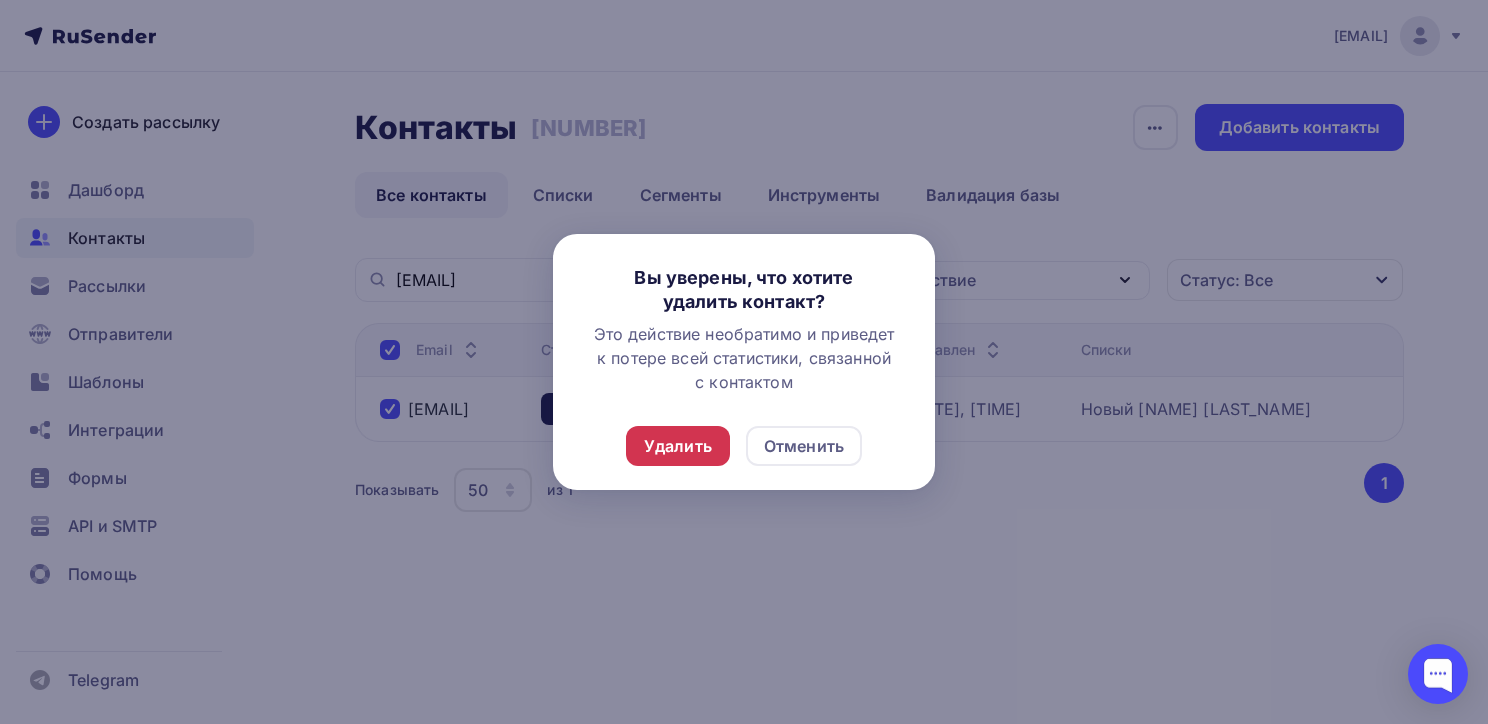 click on "Удалить" at bounding box center (678, 446) 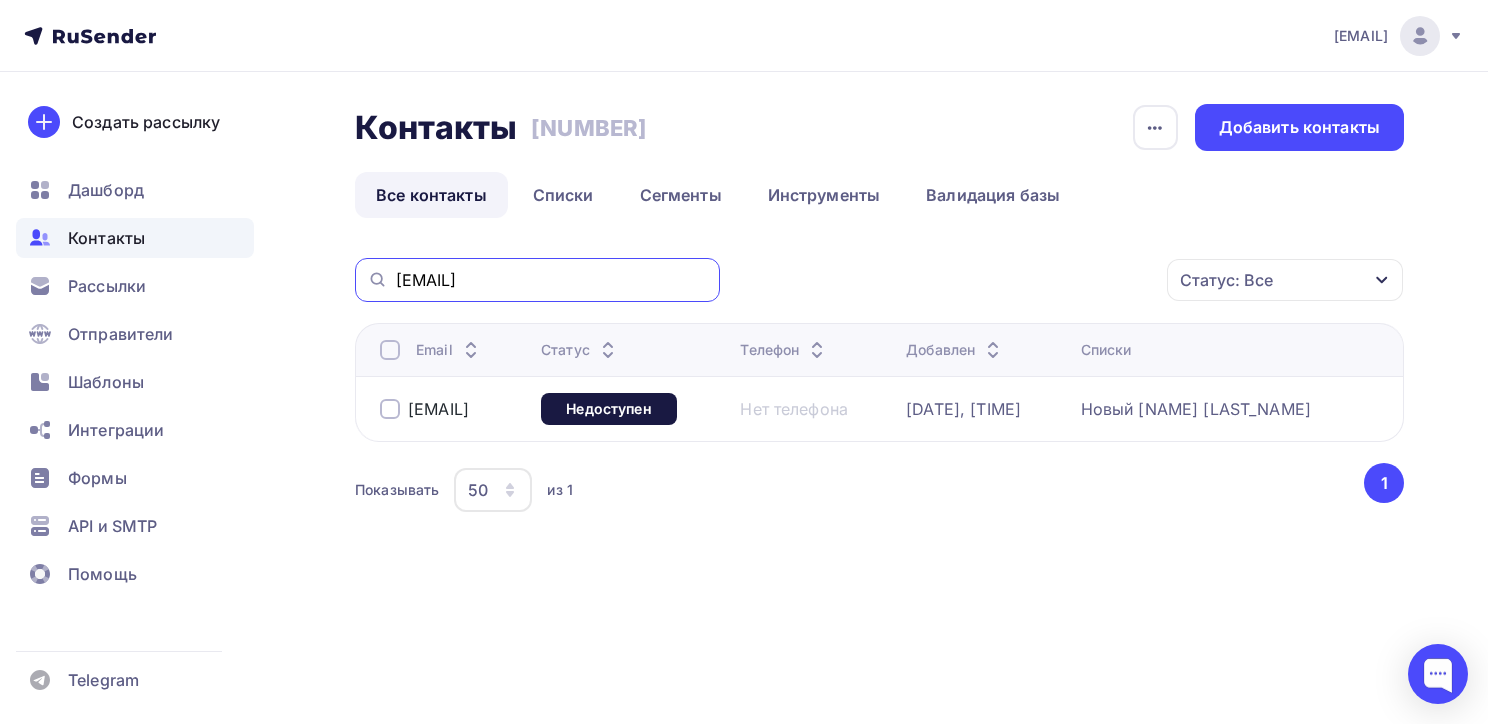 drag, startPoint x: 508, startPoint y: 272, endPoint x: 381, endPoint y: 280, distance: 127.25172 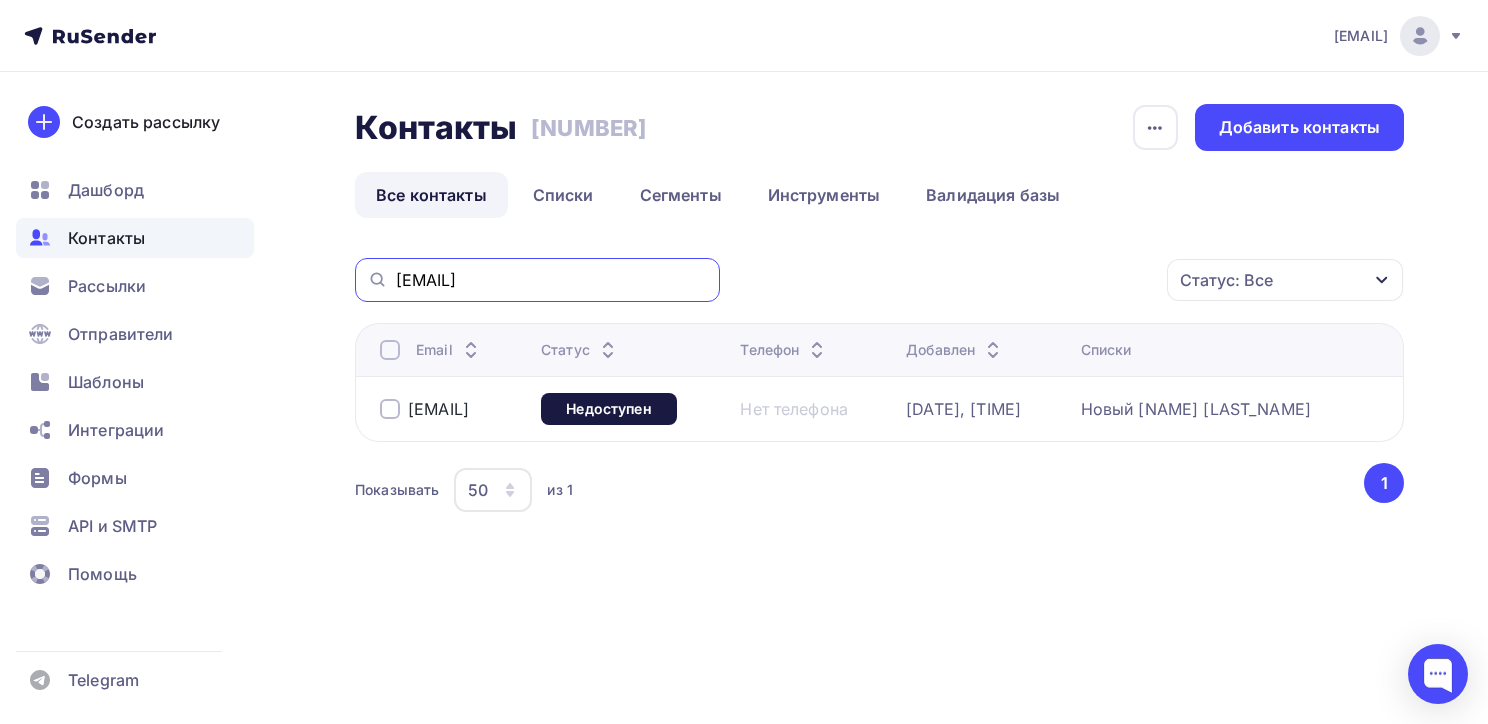 paste on "[EMAIL]" 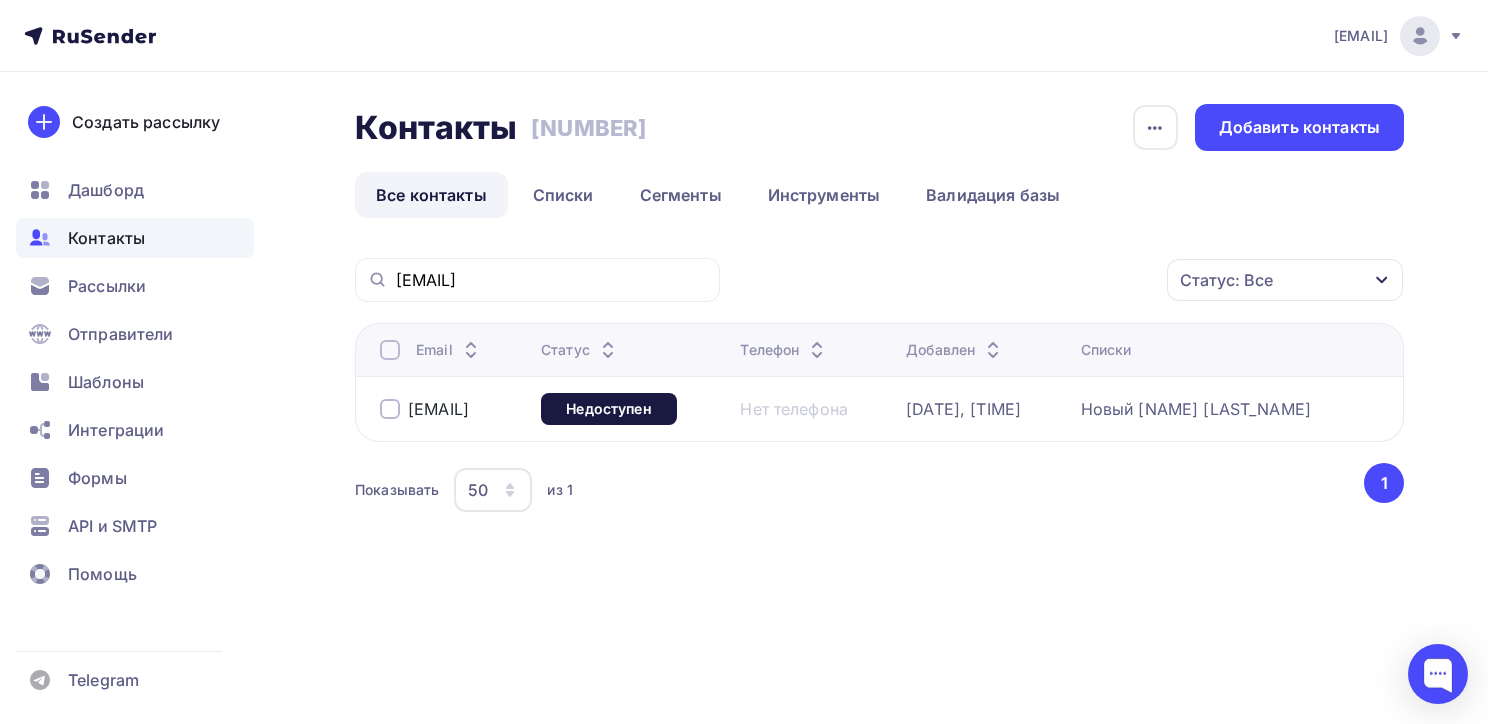 click at bounding box center [390, 409] 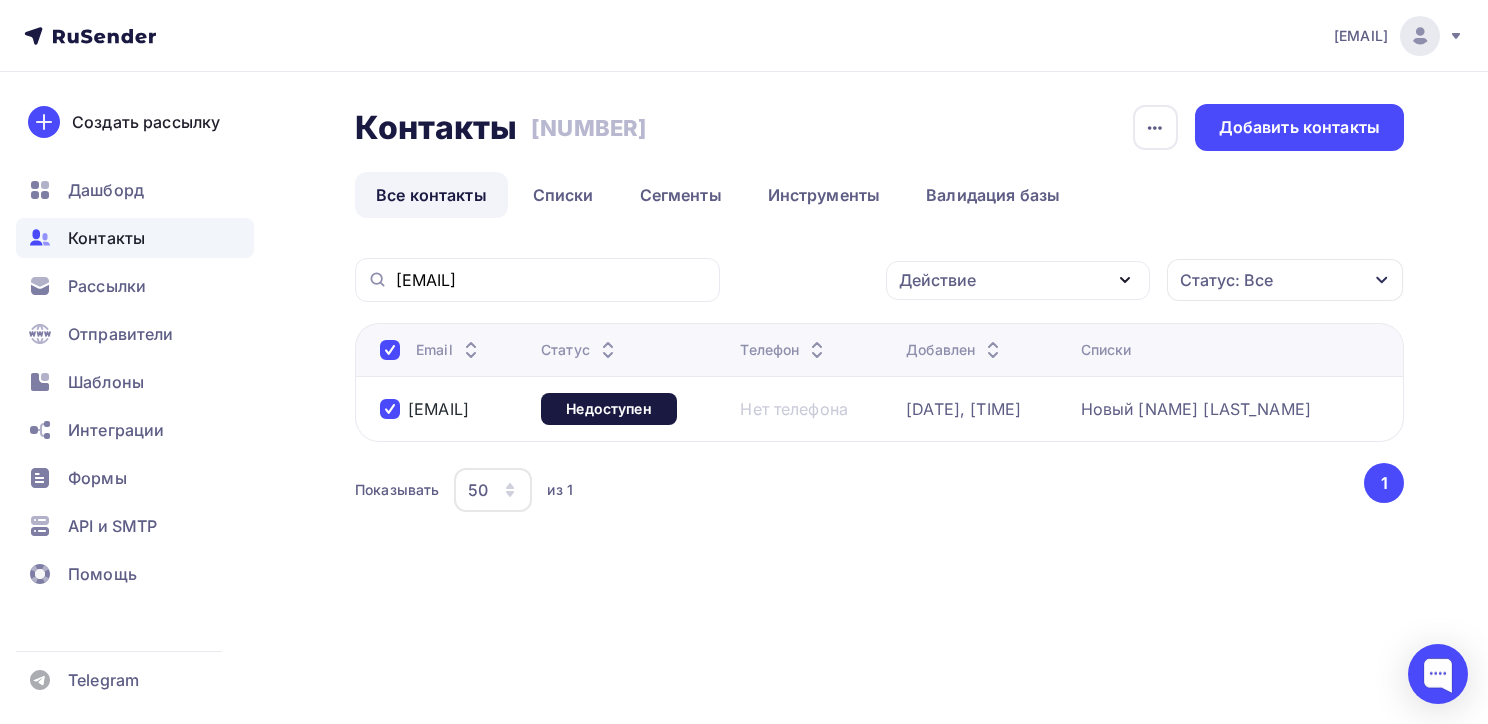 click on "Действие" at bounding box center (937, 280) 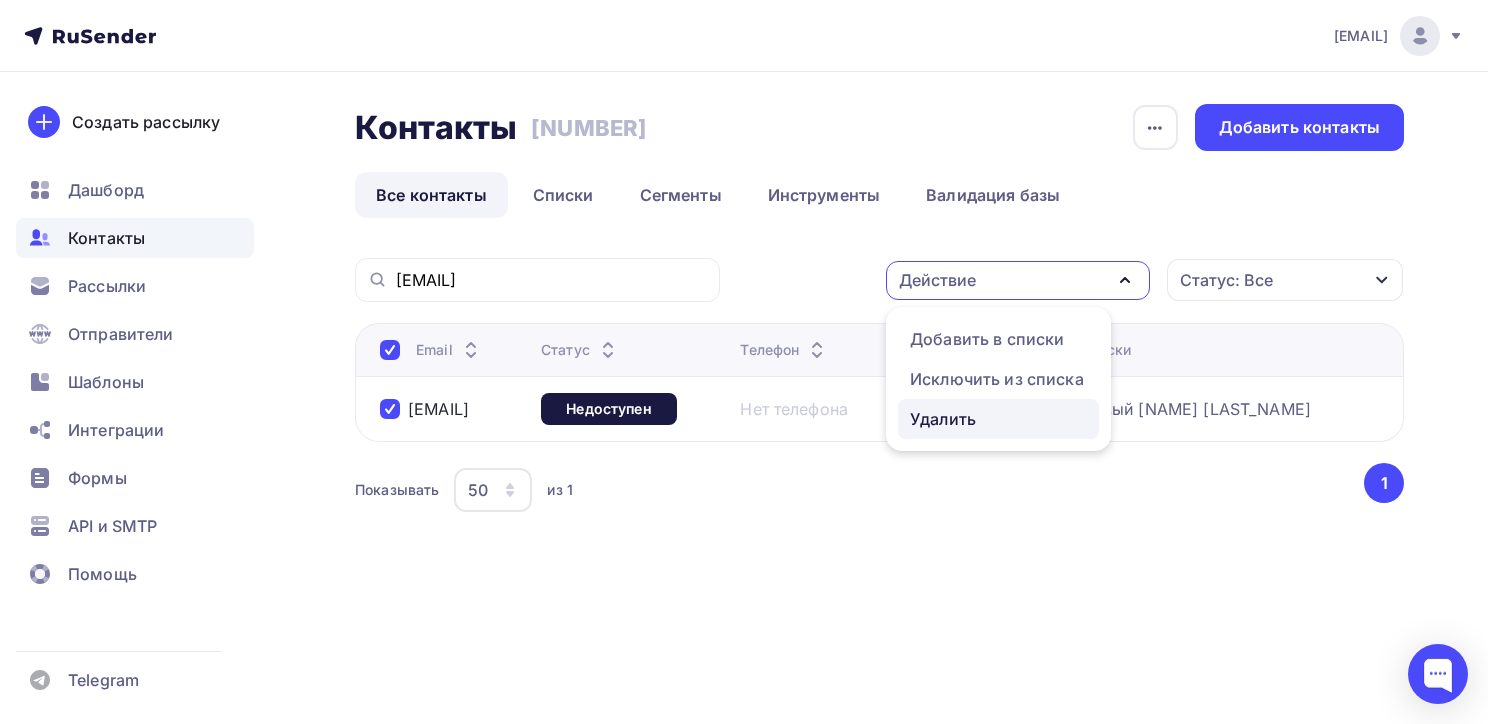 click on "Удалить" at bounding box center (943, 419) 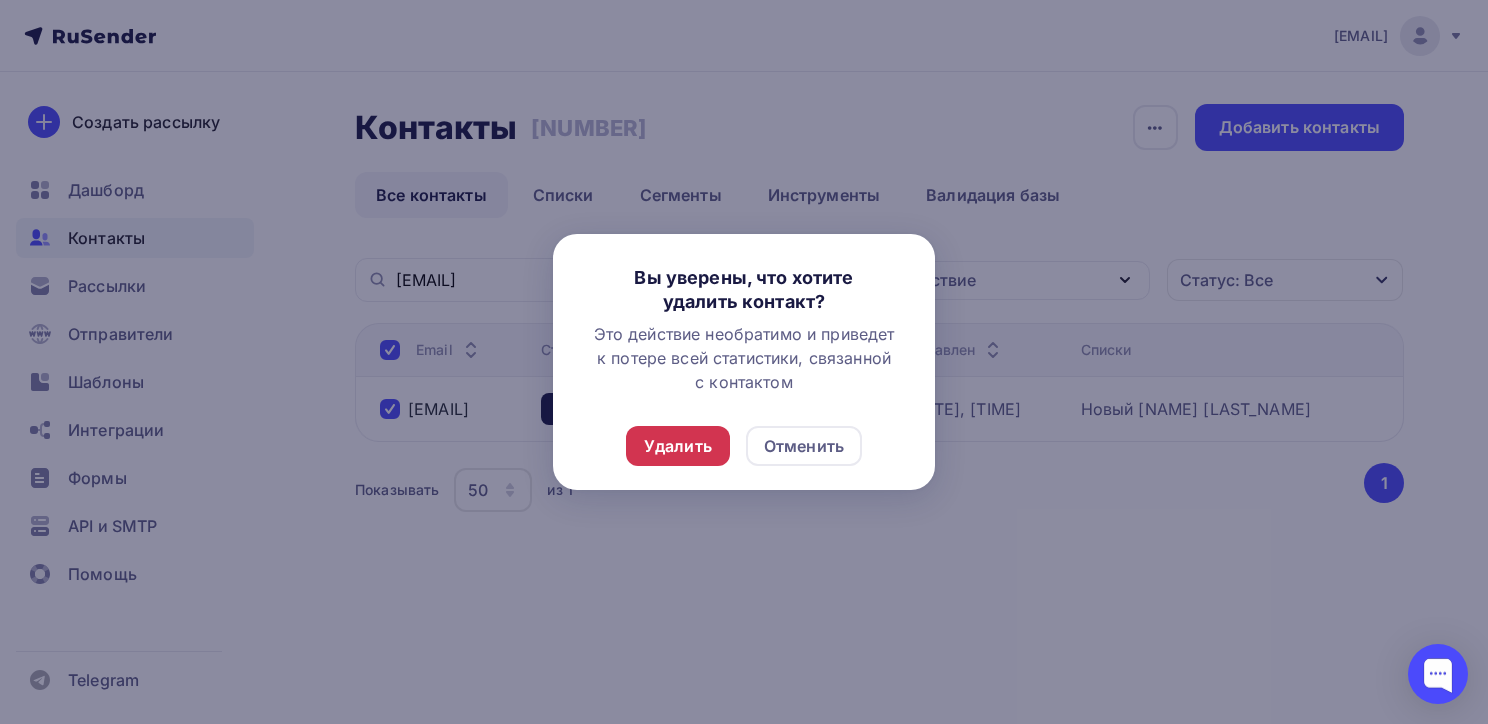 click on "Удалить" at bounding box center (678, 446) 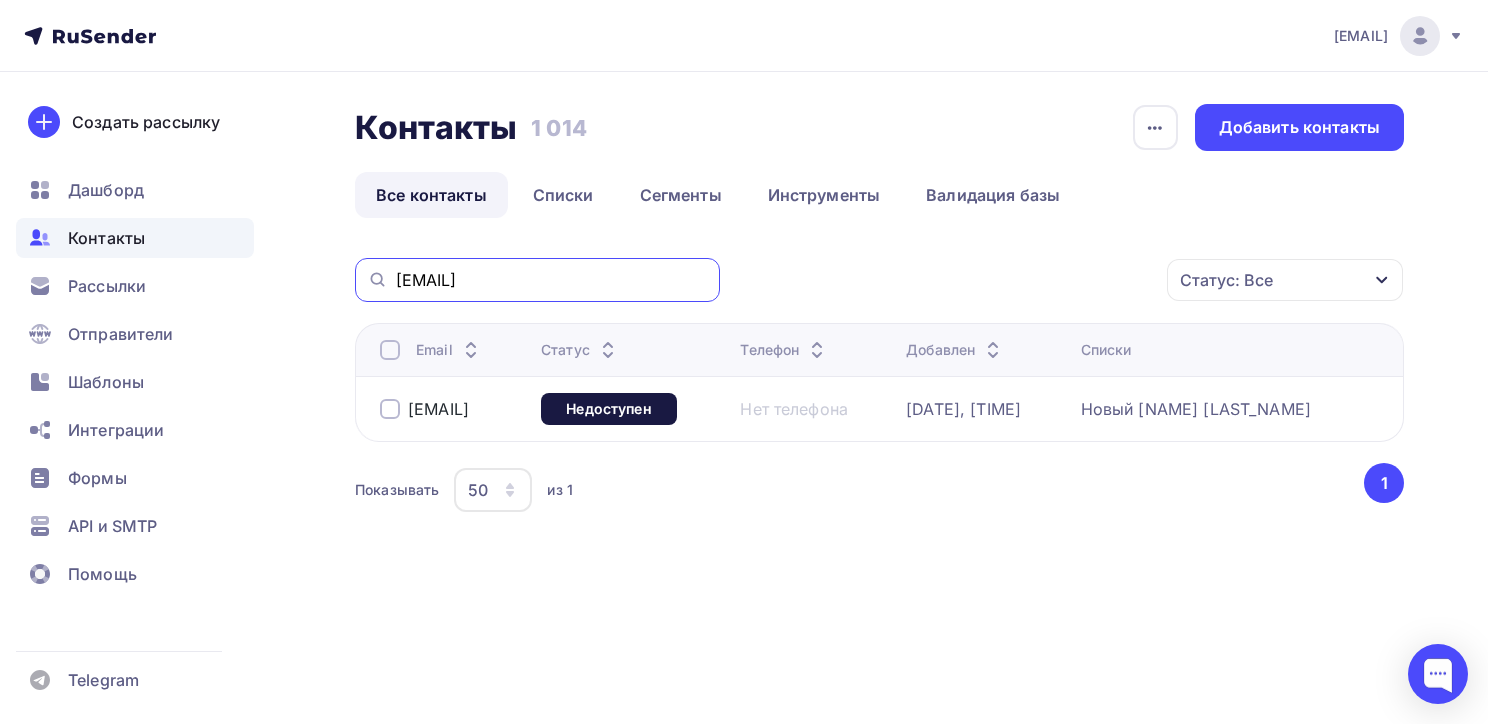 drag, startPoint x: 615, startPoint y: 270, endPoint x: 366, endPoint y: 295, distance: 250.25188 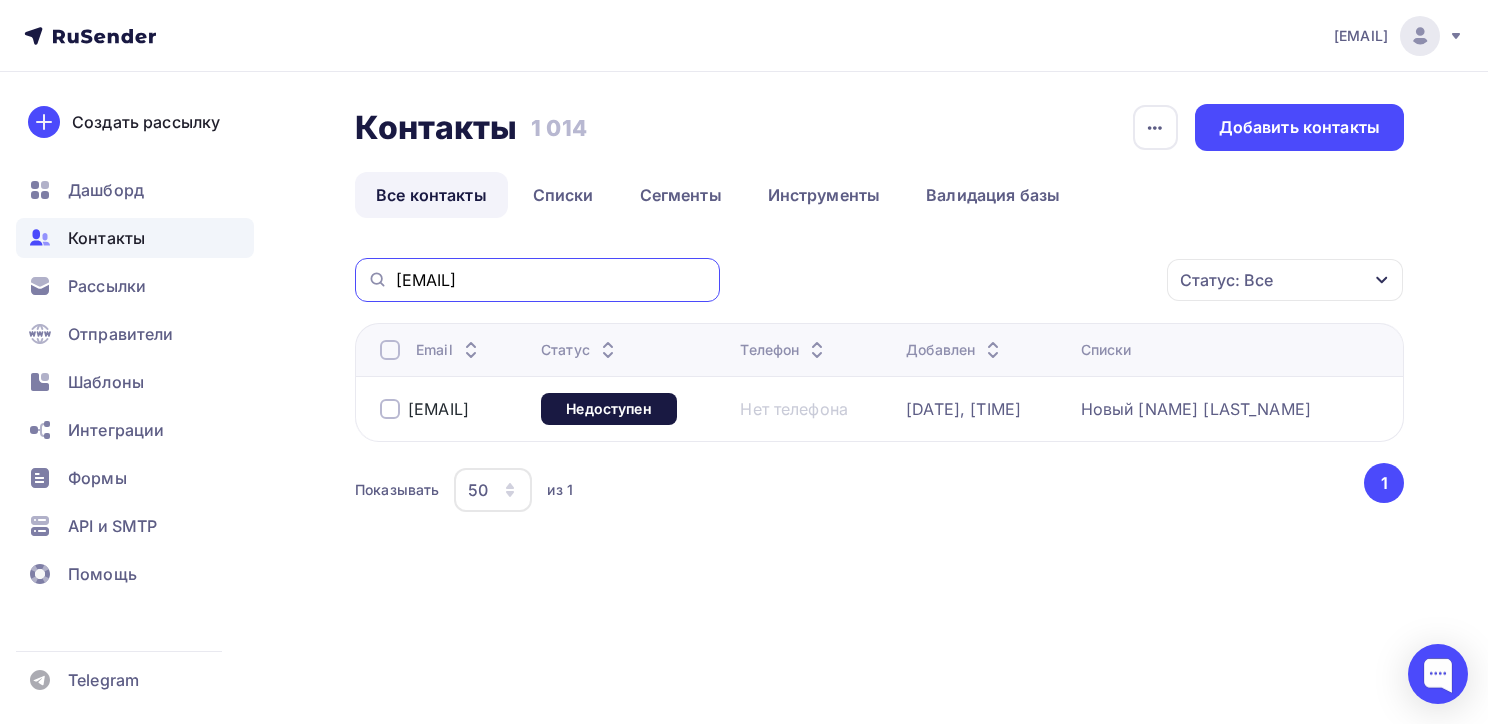 click on "[EMAIL]" at bounding box center (537, 280) 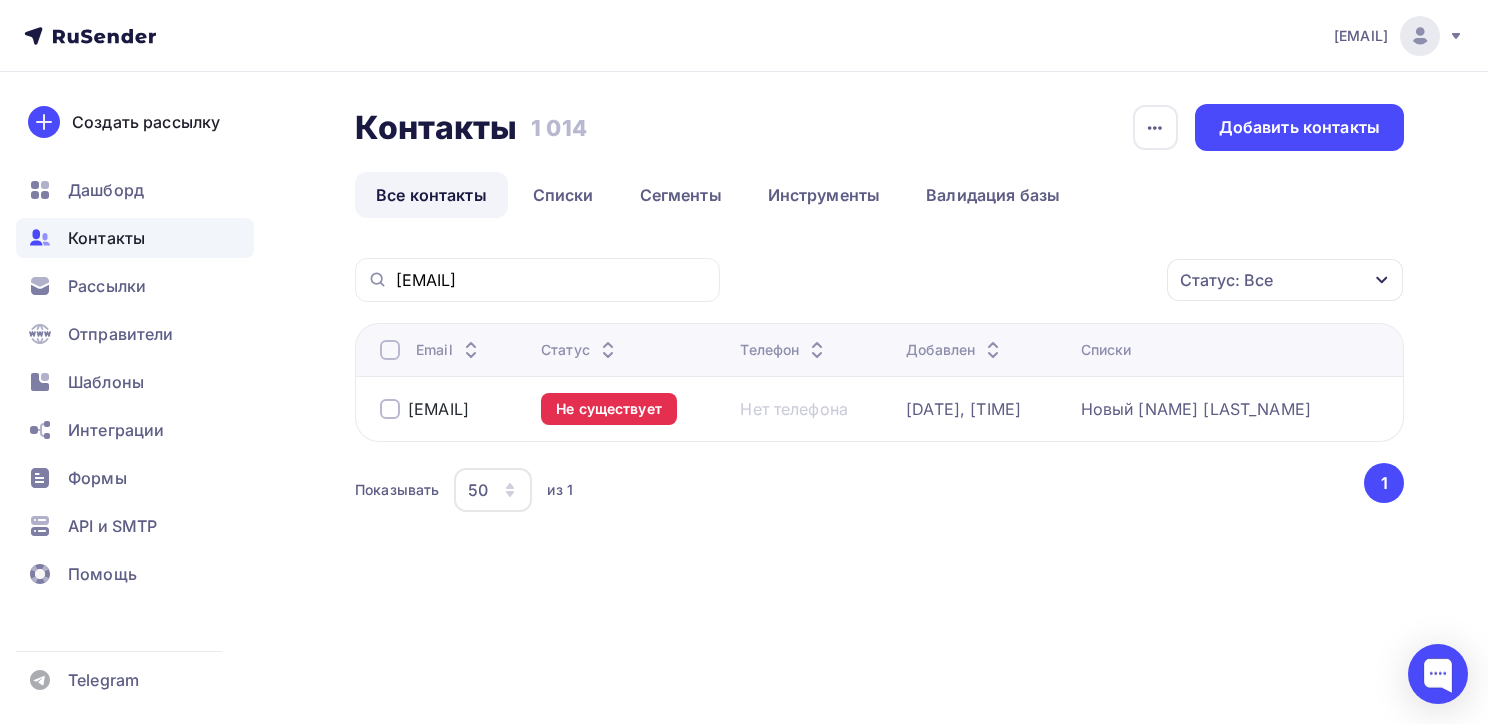 click at bounding box center (390, 409) 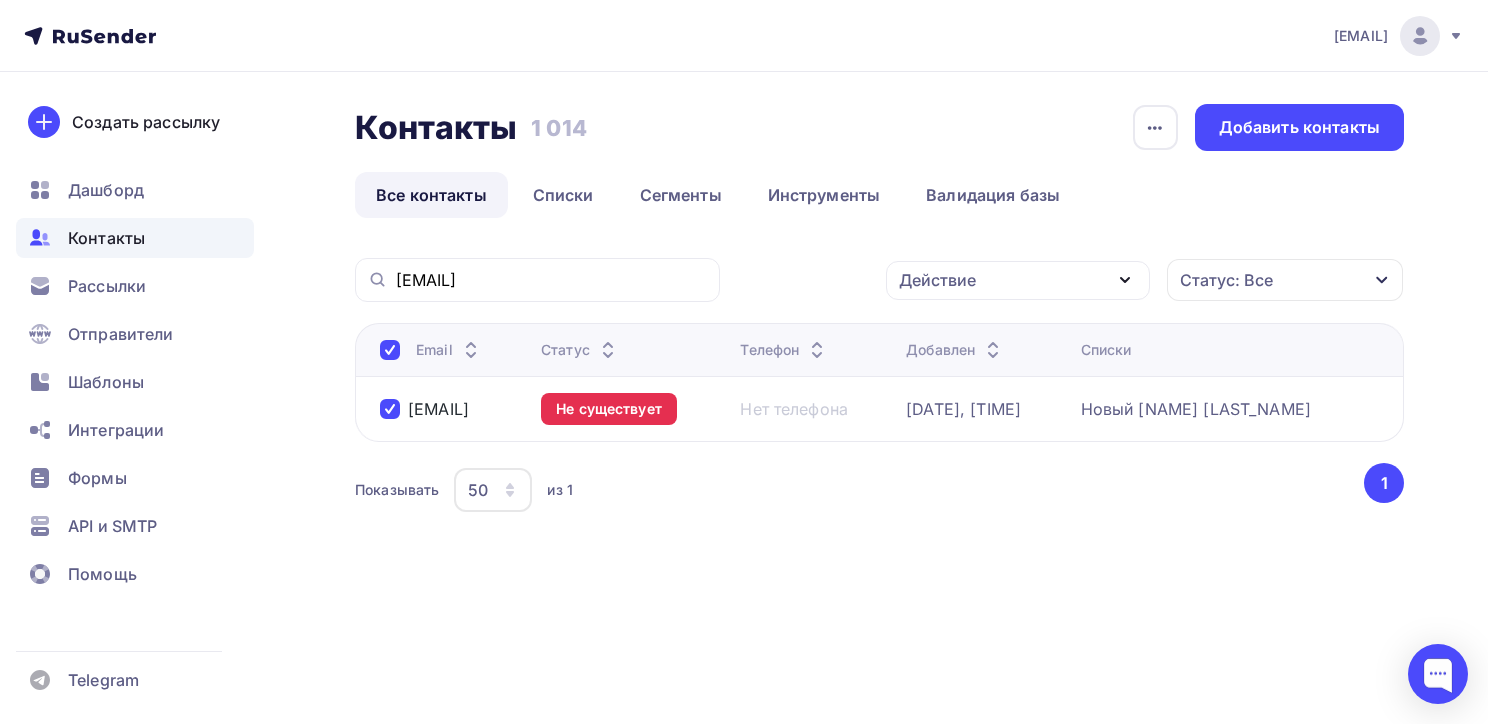 click on "Действие" at bounding box center [937, 280] 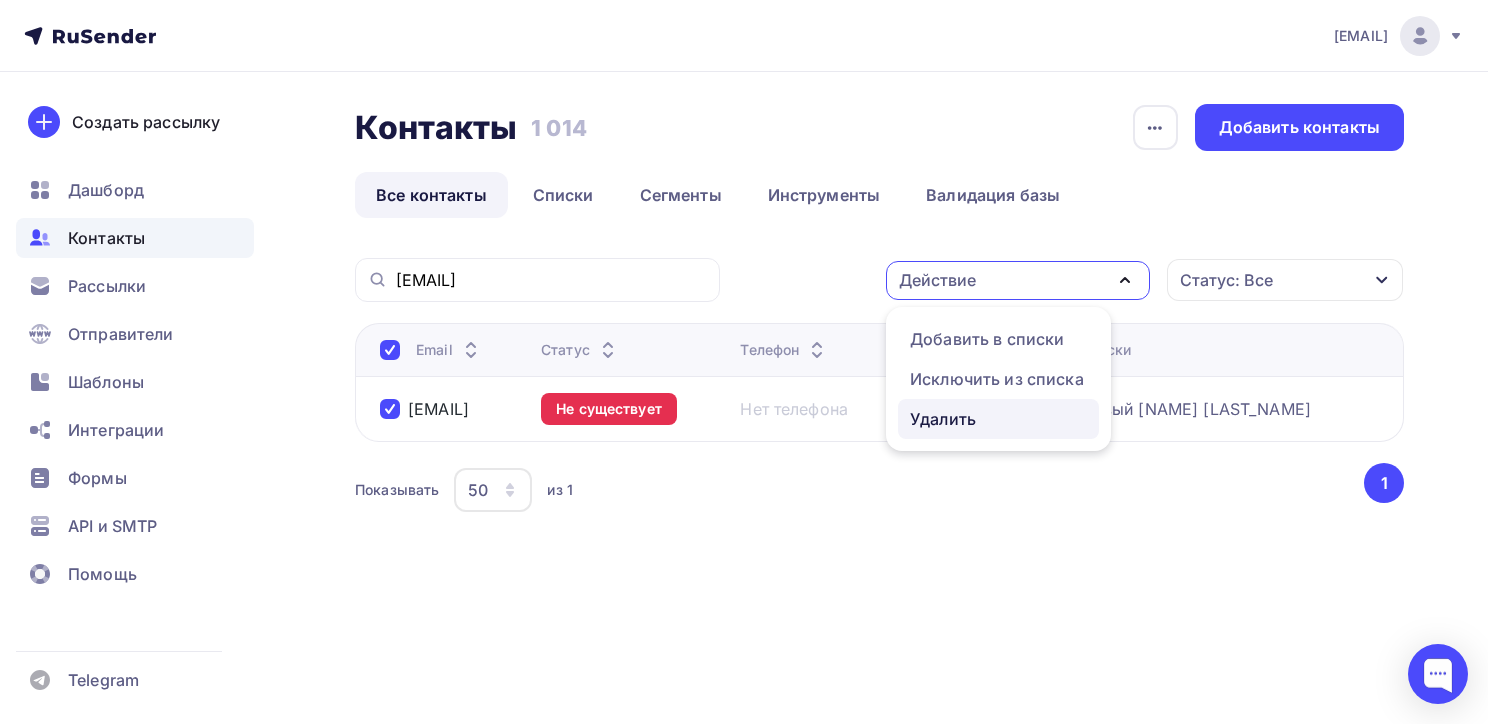 click on "Удалить" at bounding box center (943, 419) 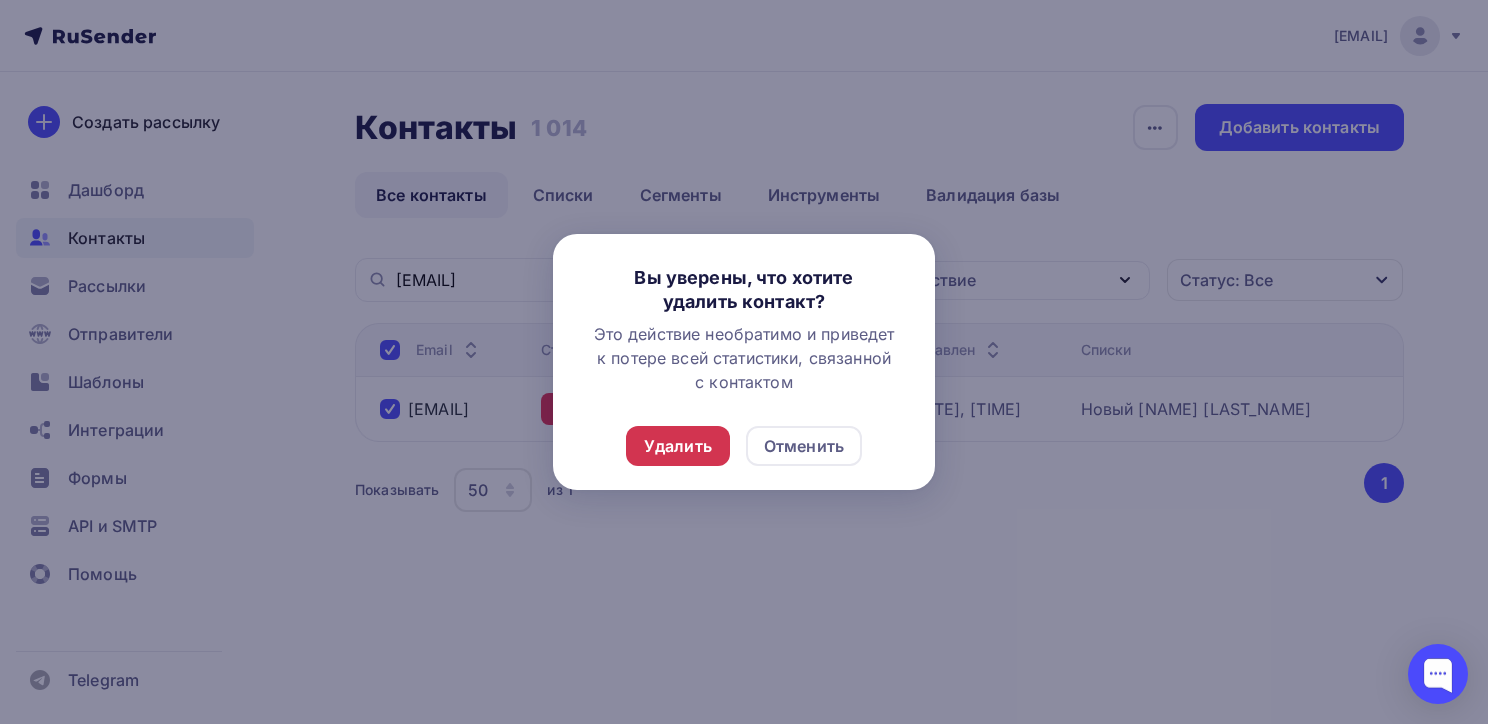 click on "Удалить" at bounding box center [678, 446] 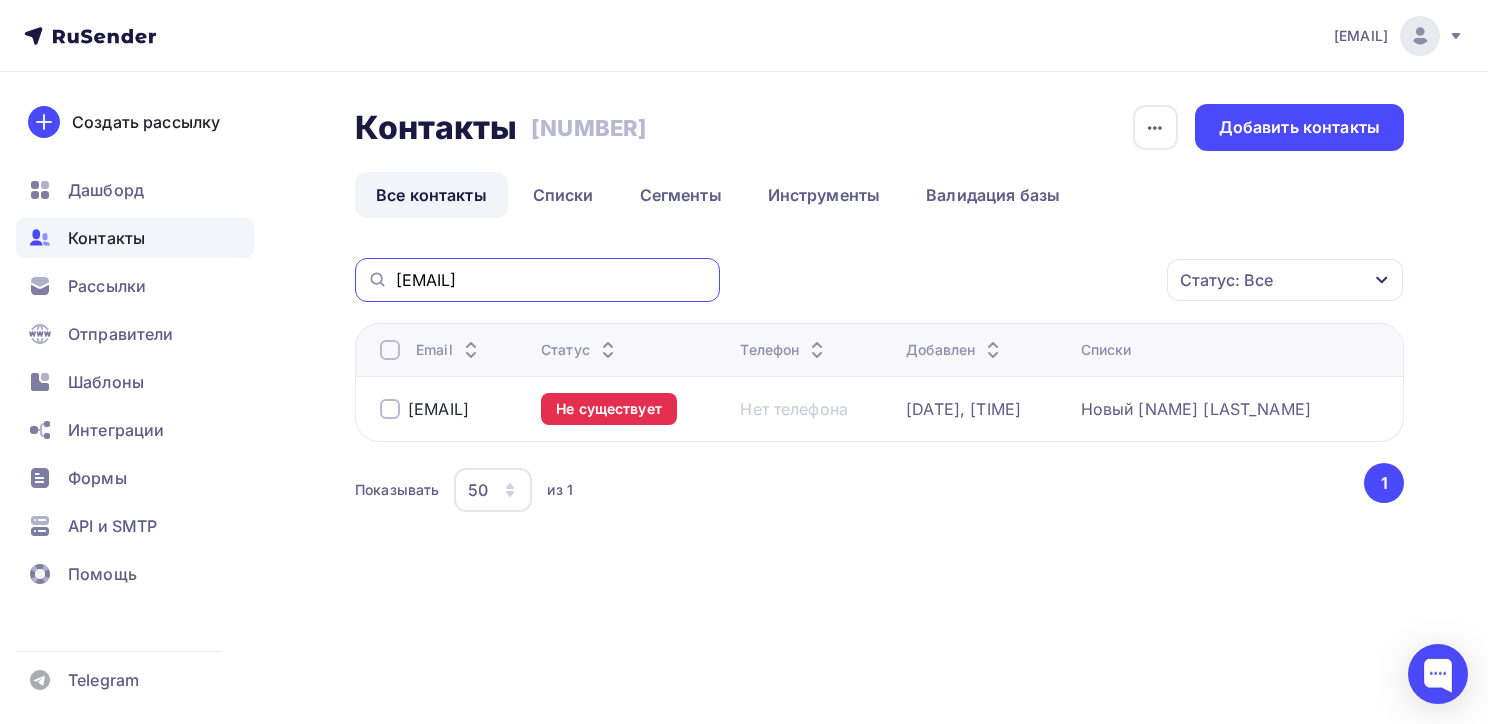 drag, startPoint x: 560, startPoint y: 289, endPoint x: 368, endPoint y: 290, distance: 192.00261 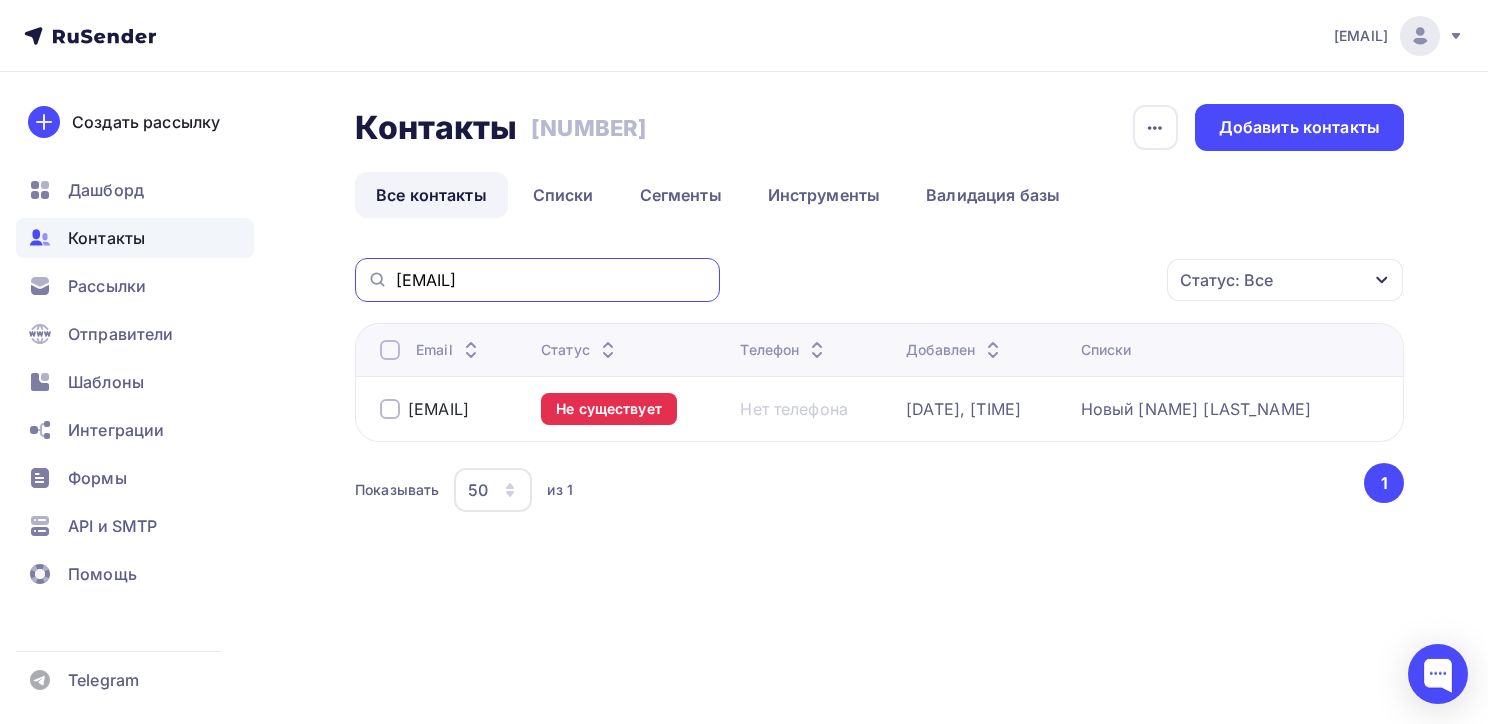 click on "[EMAIL]" at bounding box center [537, 280] 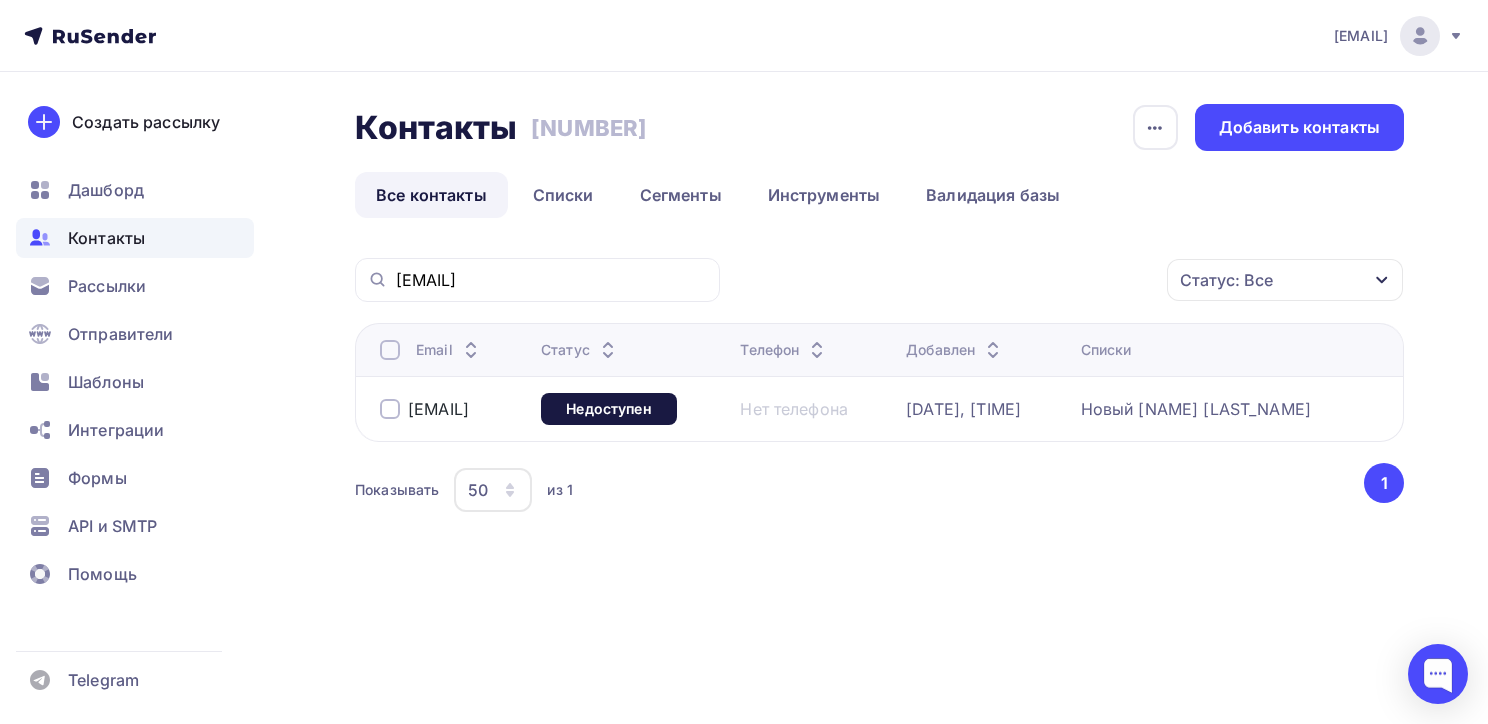 click at bounding box center (390, 409) 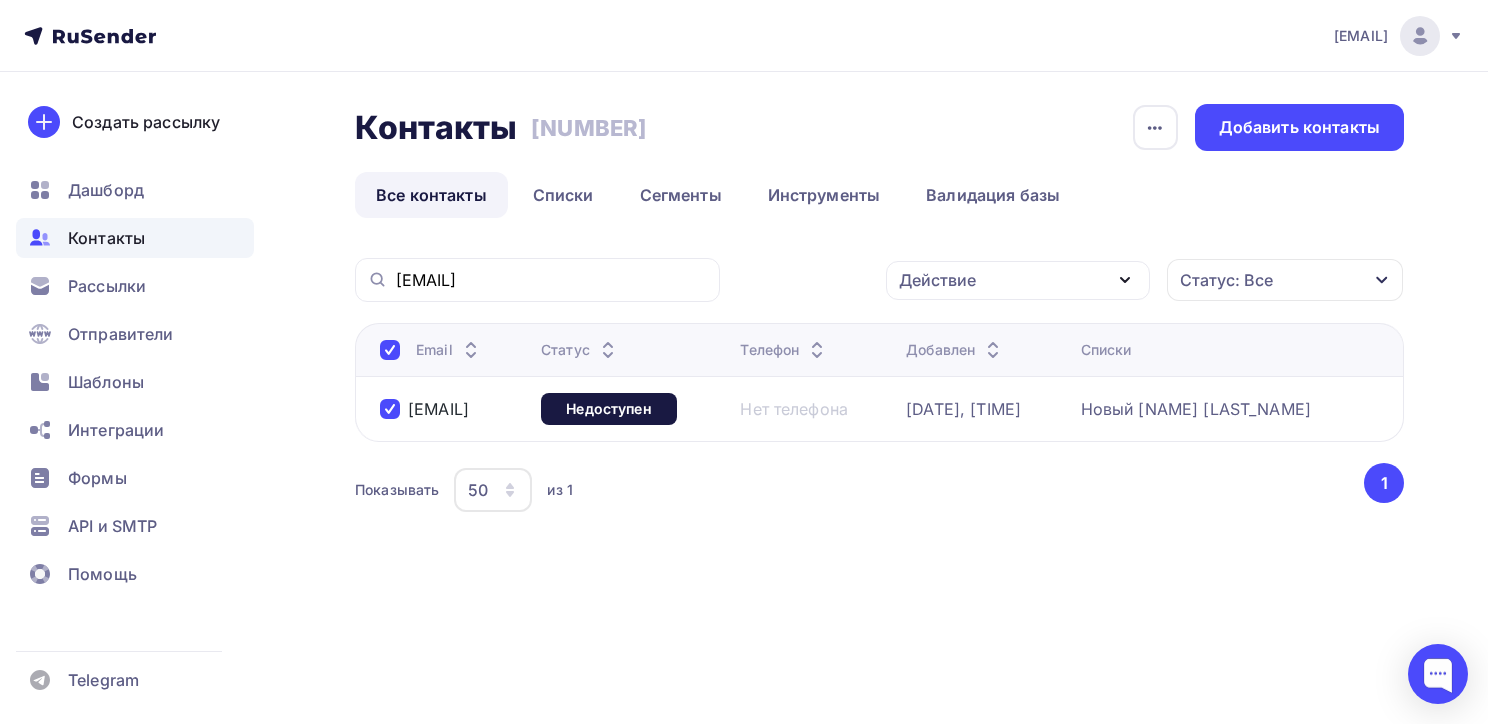 click on "Действие" at bounding box center (937, 280) 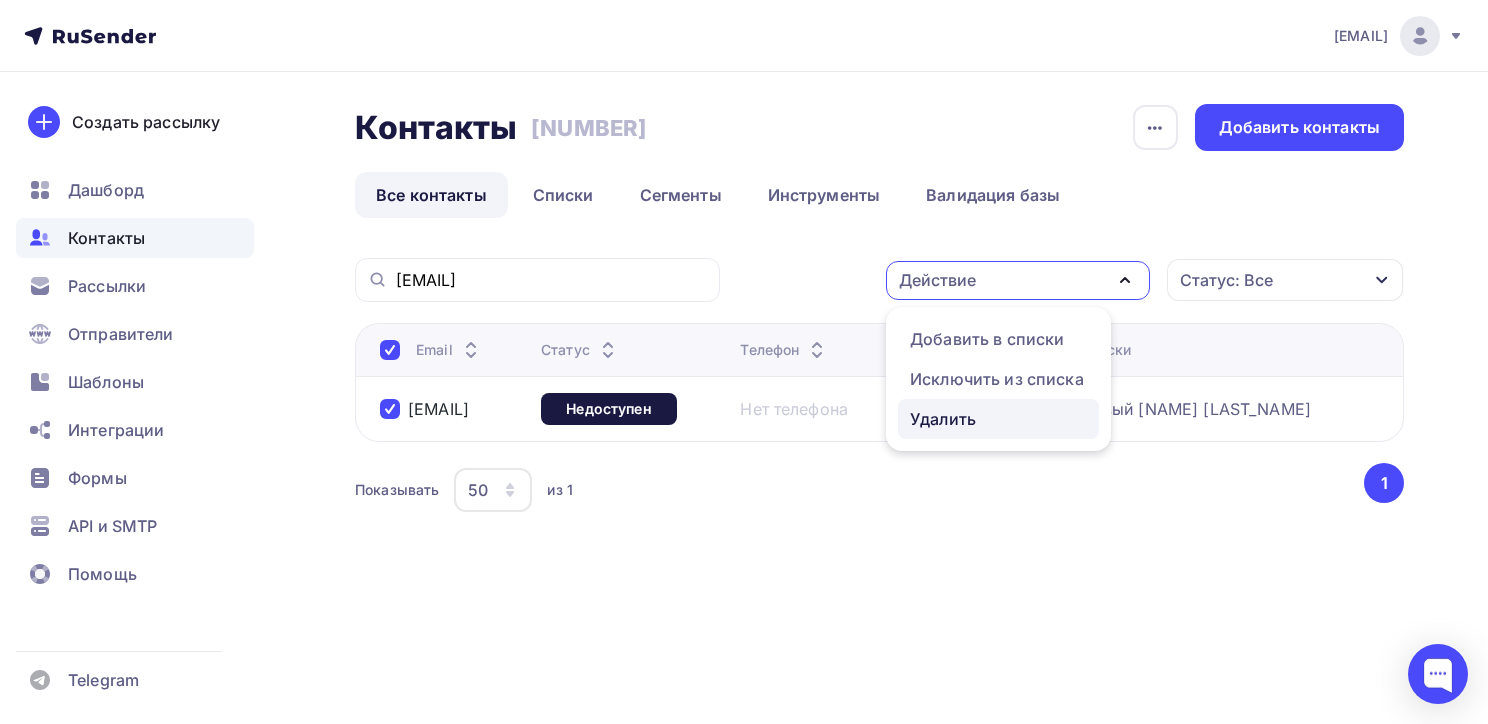 click on "Удалить" at bounding box center [943, 419] 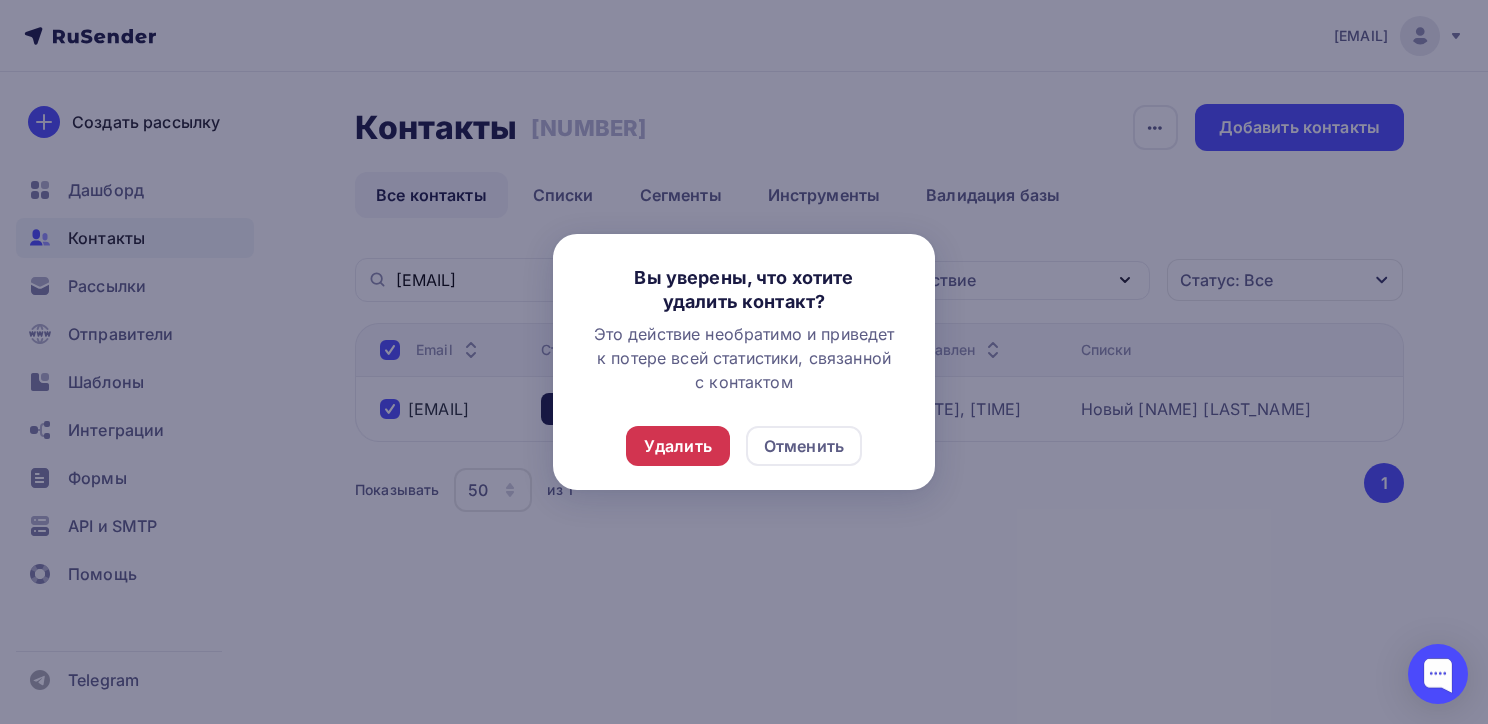 click on "Удалить" at bounding box center (678, 446) 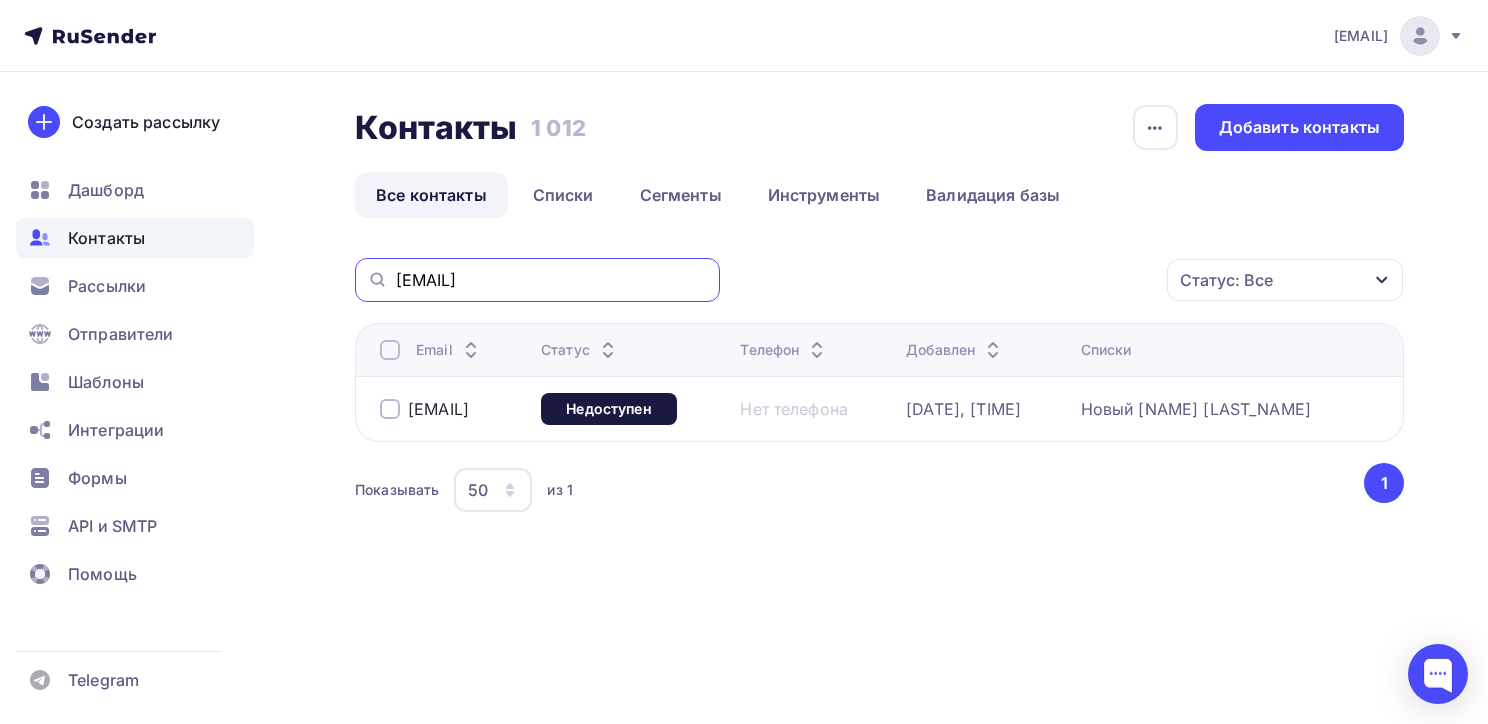 drag, startPoint x: 686, startPoint y: 278, endPoint x: 334, endPoint y: 285, distance: 352.0696 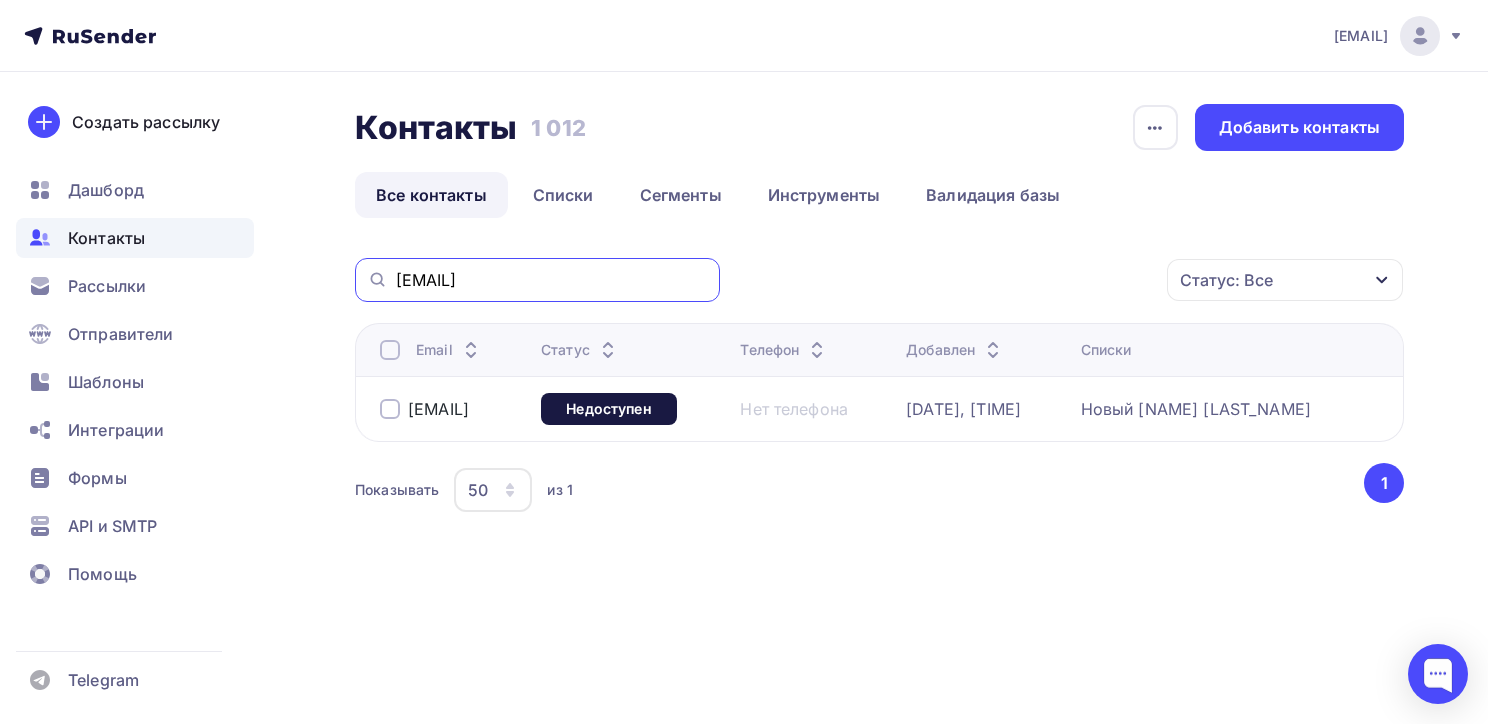 click on "Контакты   Контакты
[NUMBER]
[NUMBER]
История импорта
Добавить контакты
Все контакты
Списки
Сегменты
Инструменты
Валидация базы
Все контакты
Списки
Сегменты
Инструменты
Валидация базы
[EMAIL]
Статус: Все
Статус
Новый
Активный
Не существует
Переполнен" at bounding box center (744, 359) 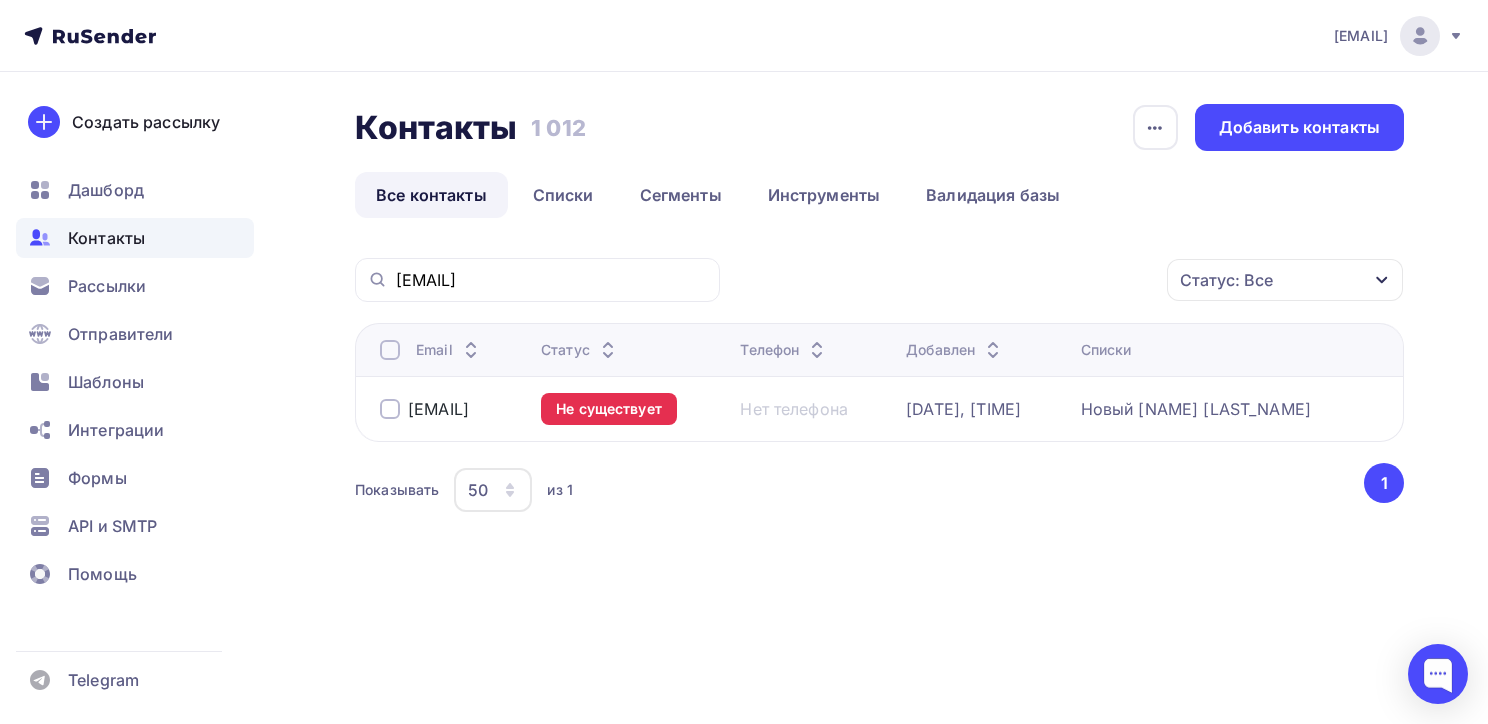 click at bounding box center (390, 409) 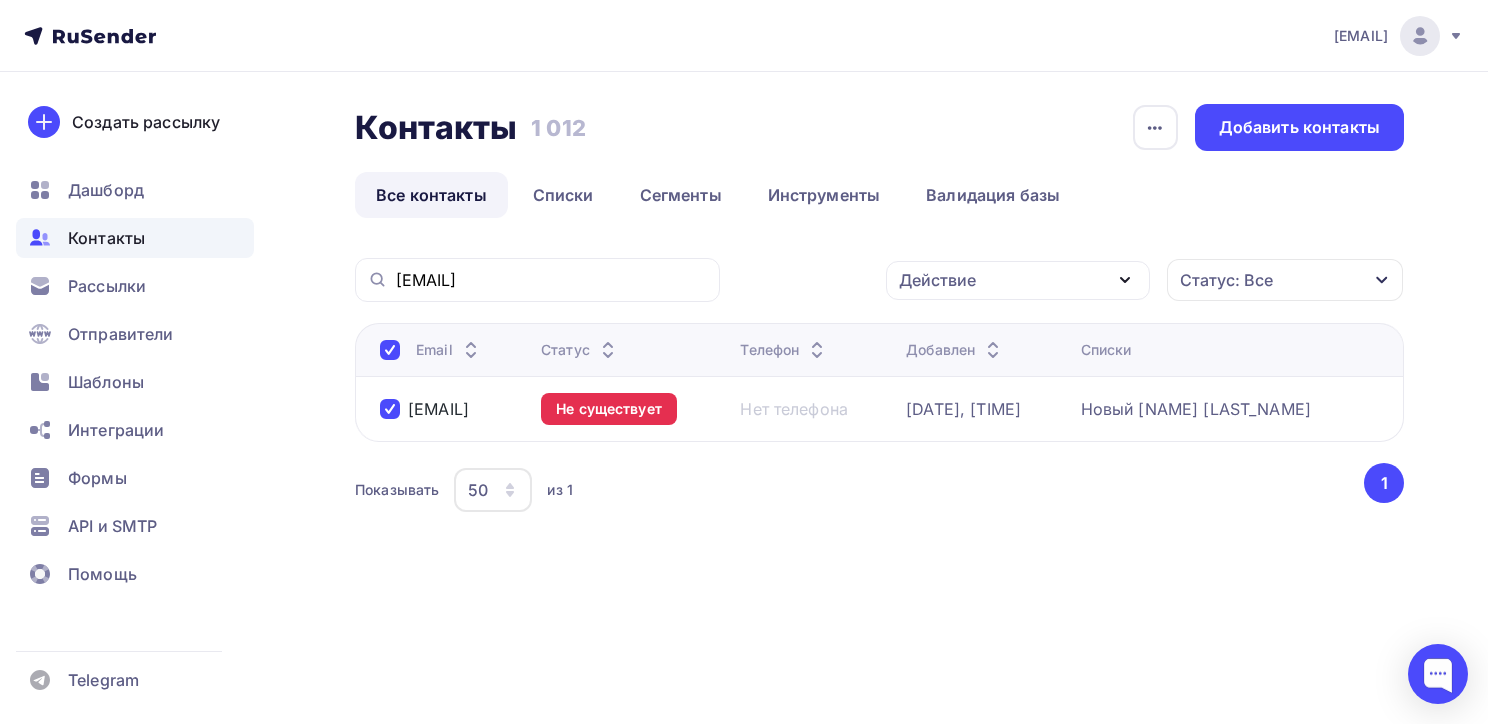 click on "Действие" at bounding box center [1018, 280] 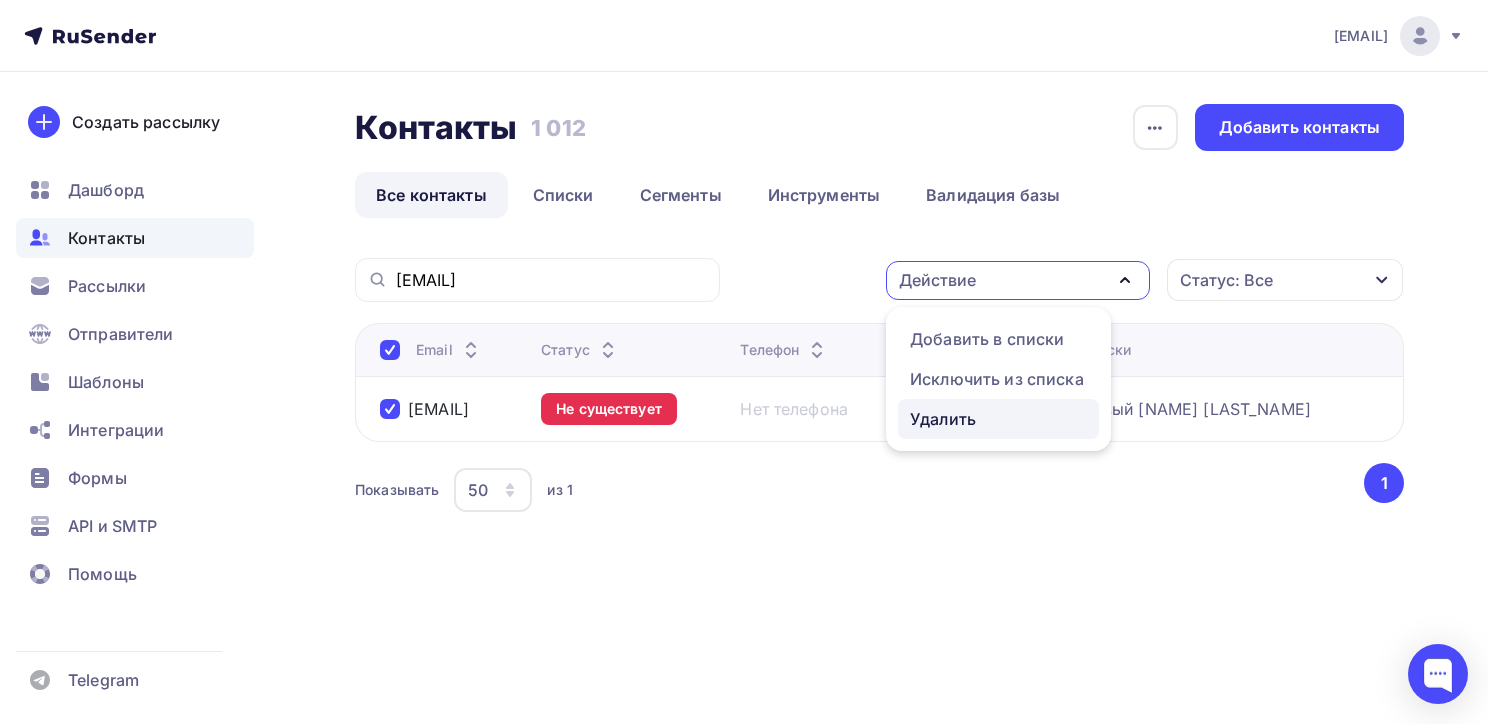 click on "Удалить" at bounding box center (943, 419) 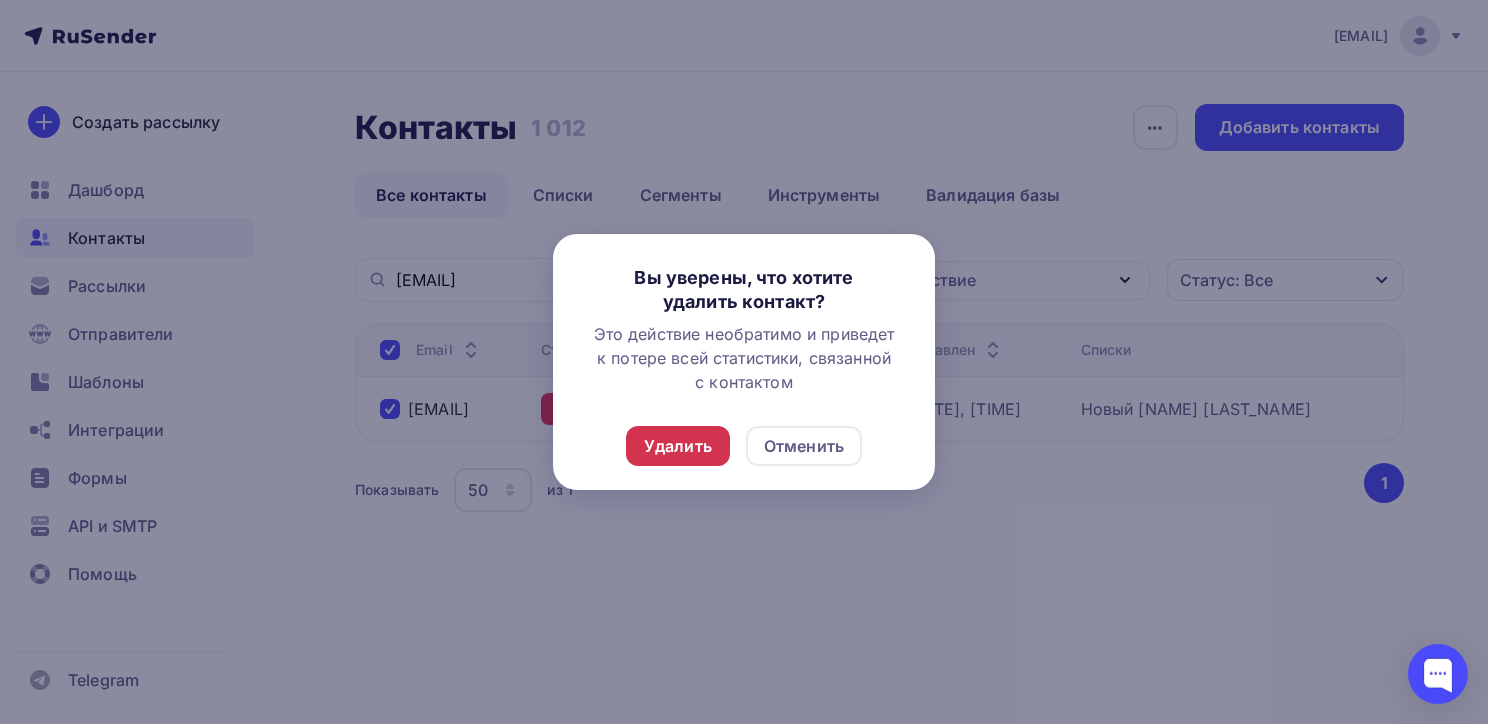 click on "Удалить" at bounding box center (678, 446) 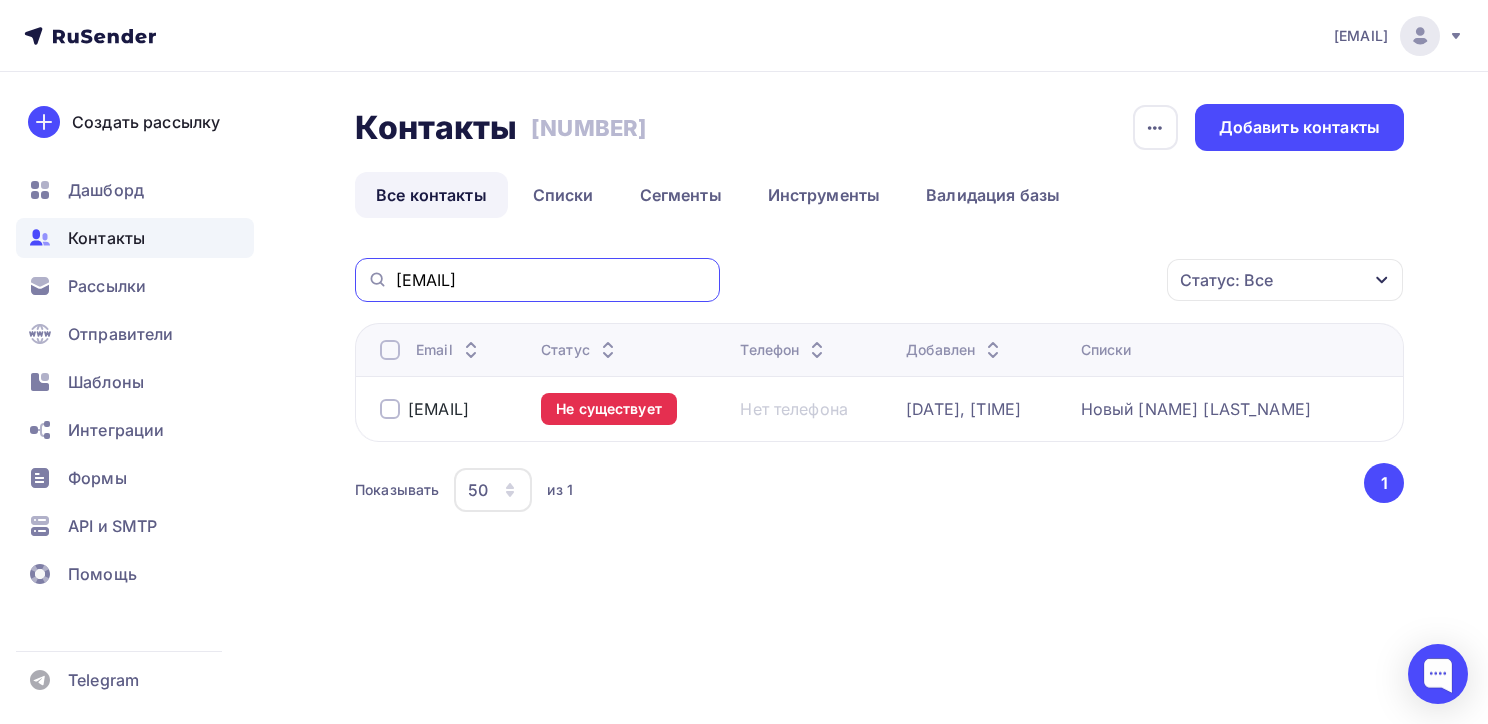 drag, startPoint x: 579, startPoint y: 272, endPoint x: 364, endPoint y: 274, distance: 215.00931 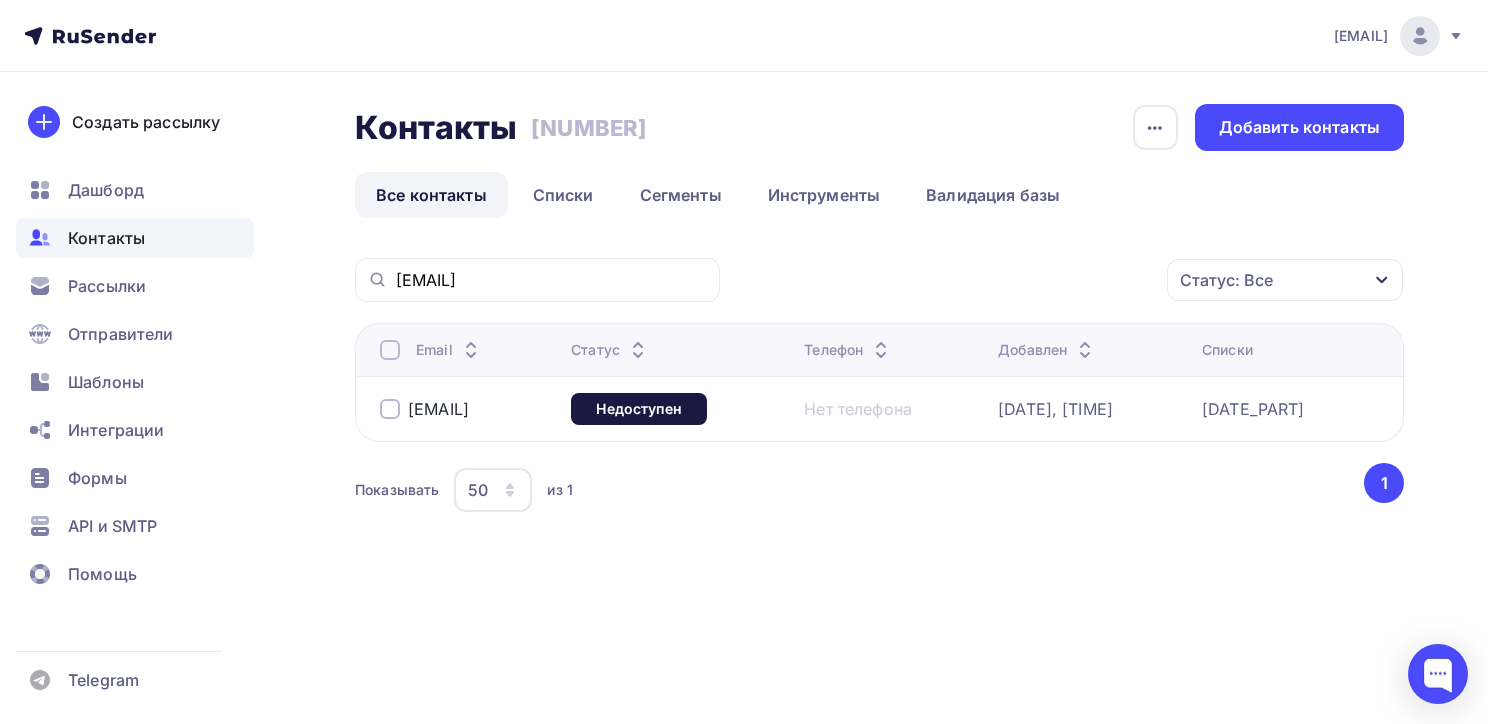 click at bounding box center [390, 409] 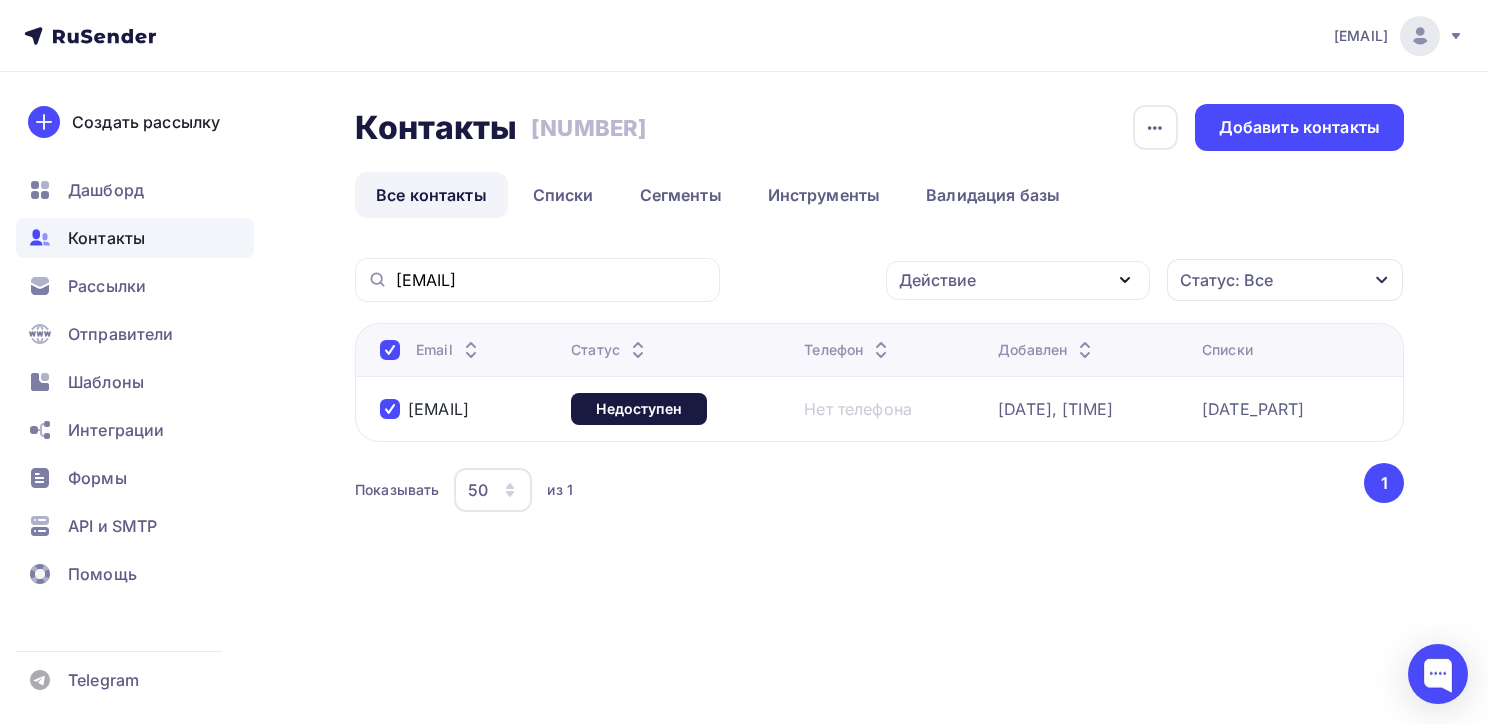 click on "Действие" at bounding box center (1018, 280) 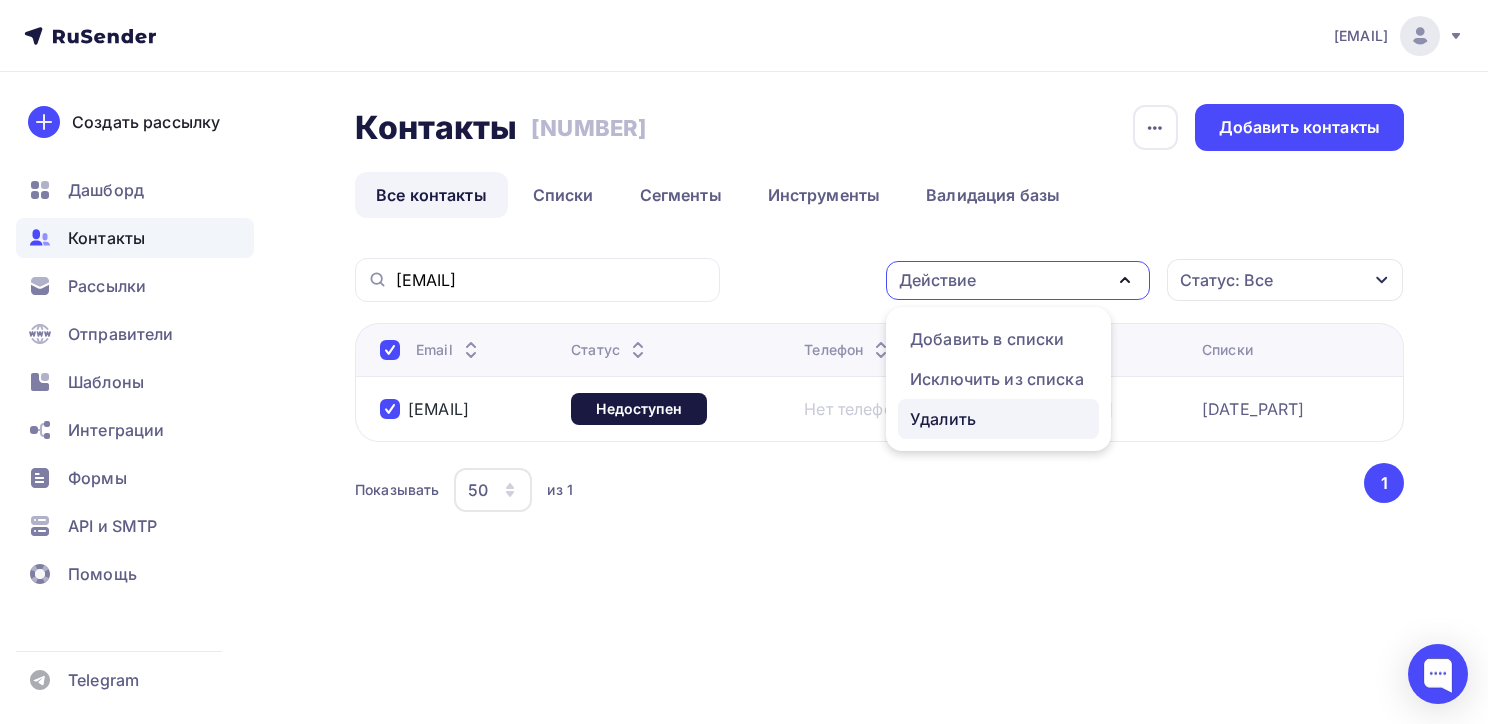 click on "Удалить" at bounding box center (998, 419) 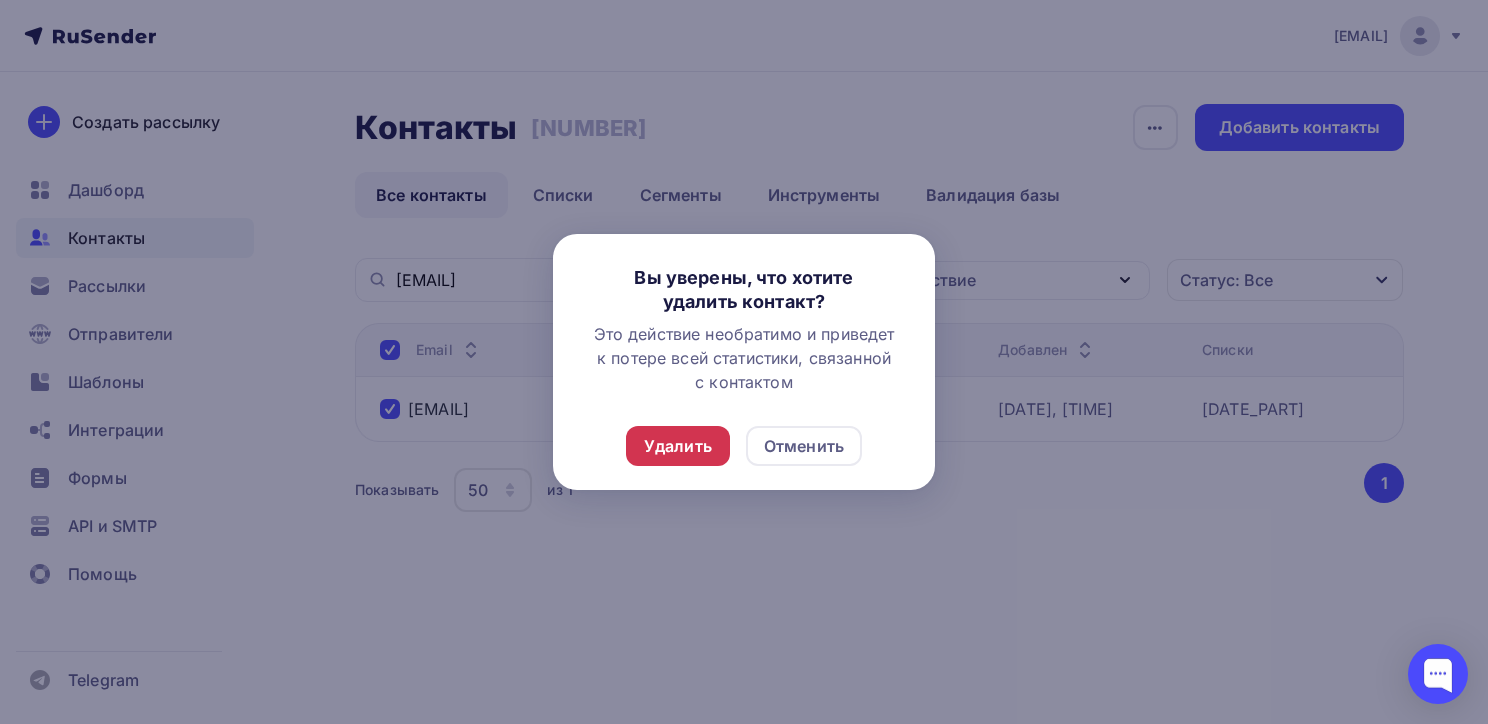 click on "Удалить" at bounding box center (678, 446) 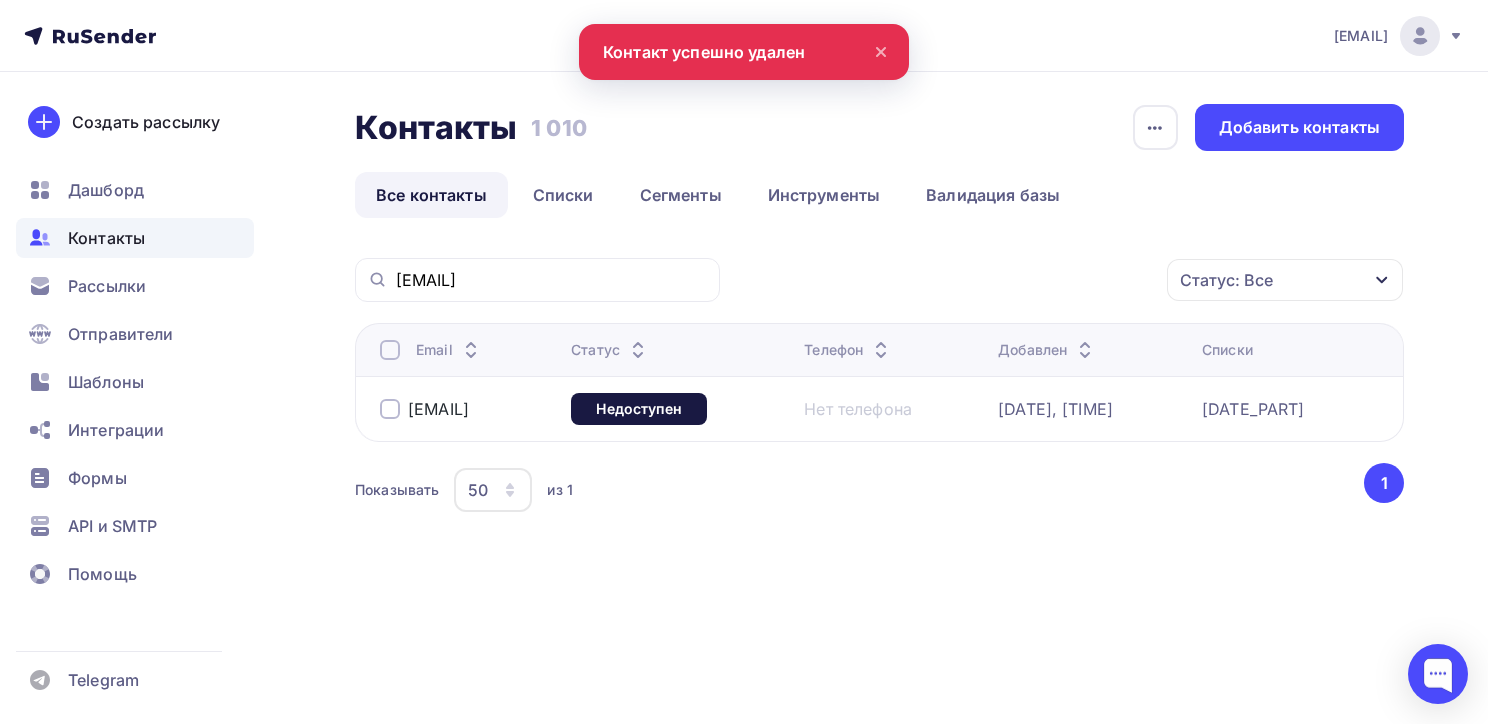 click on "Контакты   Контакты
[NUMBER]
[NUMBER]
История импорта
Добавить контакты
Все контакты
Списки
Сегменты
Инструменты
Валидация базы
Все контакты
Списки
Сегменты
Инструменты
Валидация базы
[EMAIL]
Статус: Все
Статус
Новый
Активный
Не существует
Переполнен" at bounding box center (744, 359) 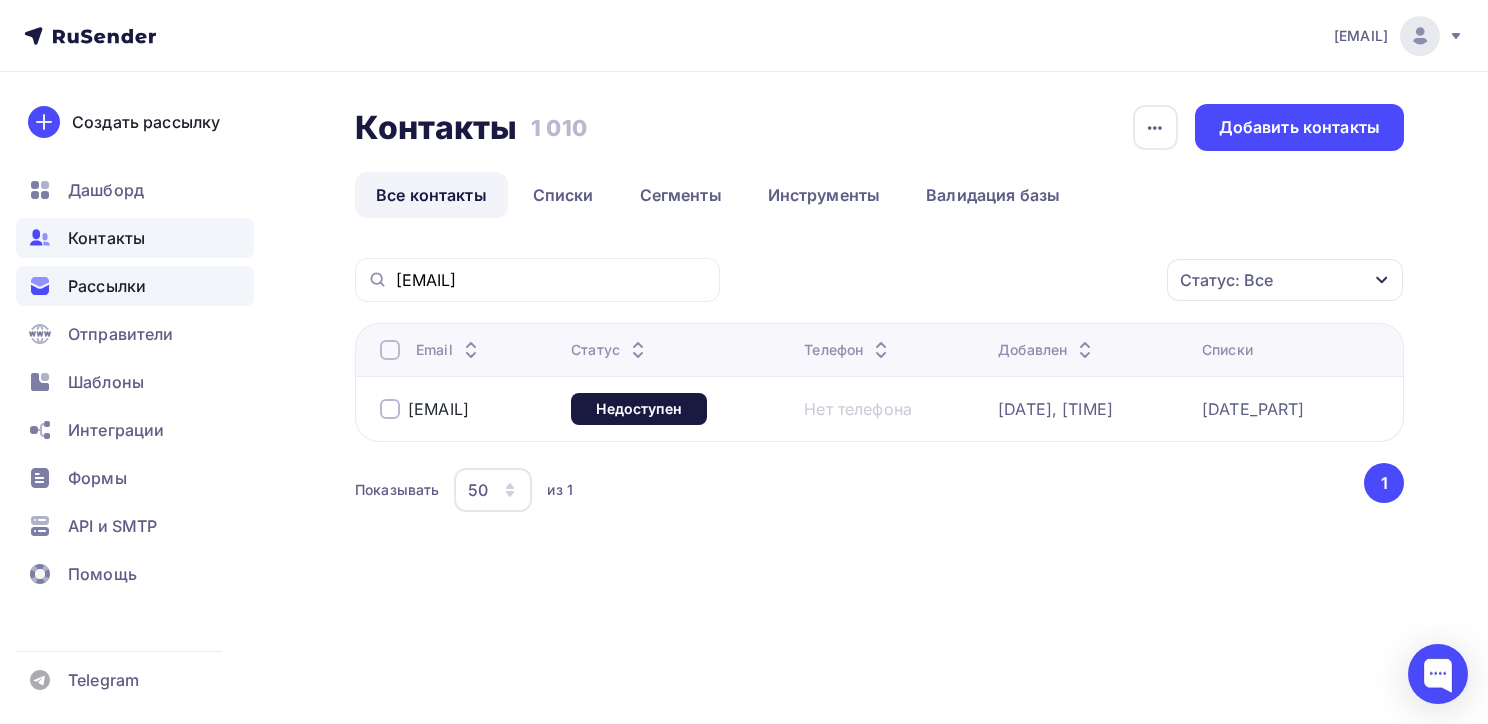 drag, startPoint x: 605, startPoint y: 580, endPoint x: 149, endPoint y: 286, distance: 542.5606 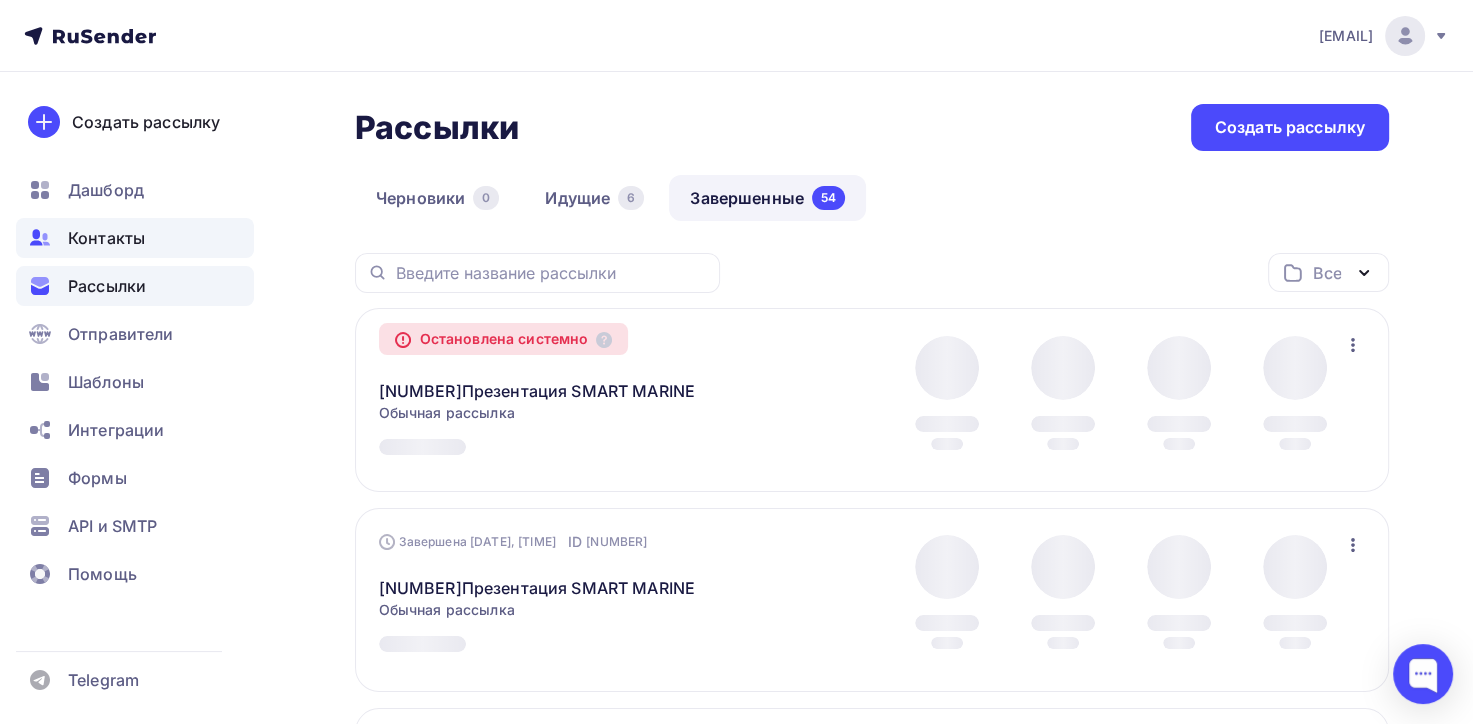 click on "Контакты" at bounding box center [106, 238] 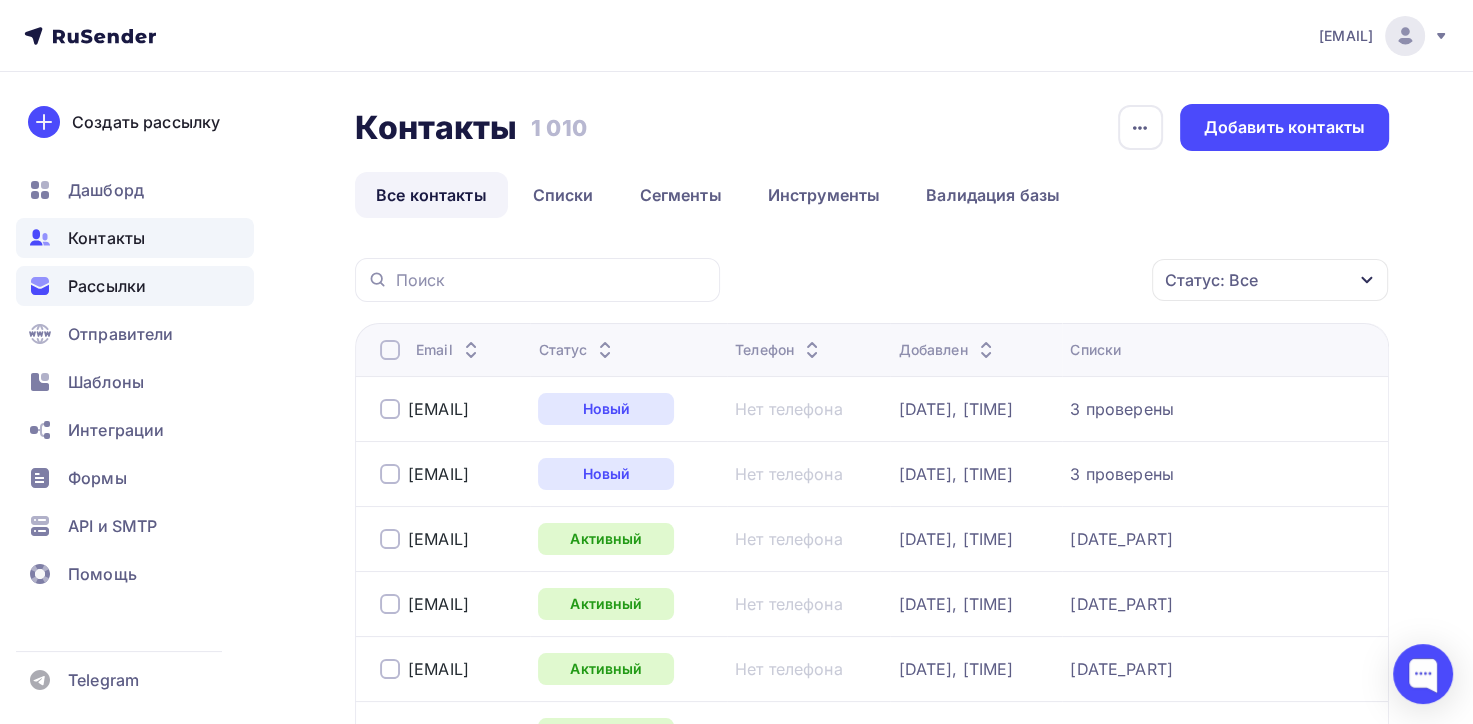 click on "Рассылки" at bounding box center [107, 286] 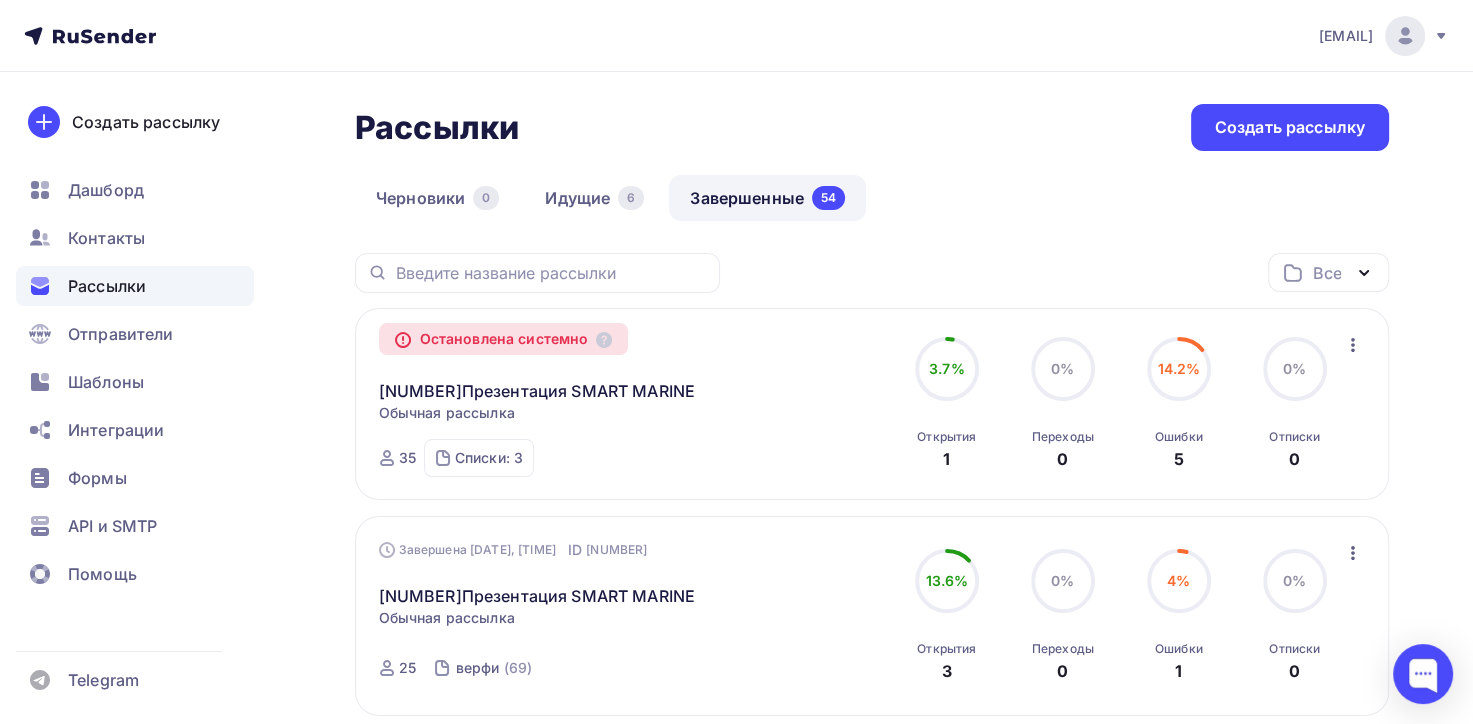 scroll, scrollTop: 0, scrollLeft: 0, axis: both 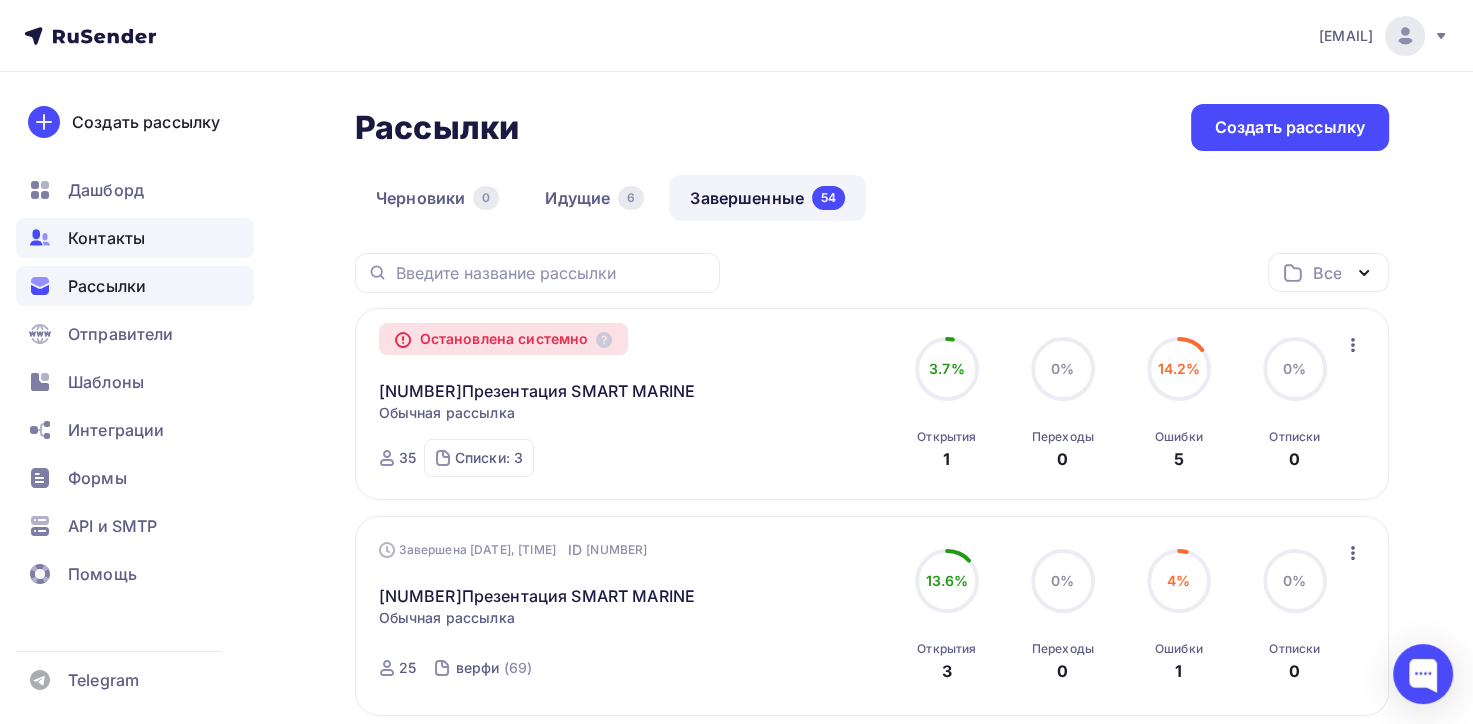 click on "Контакты" at bounding box center (106, 238) 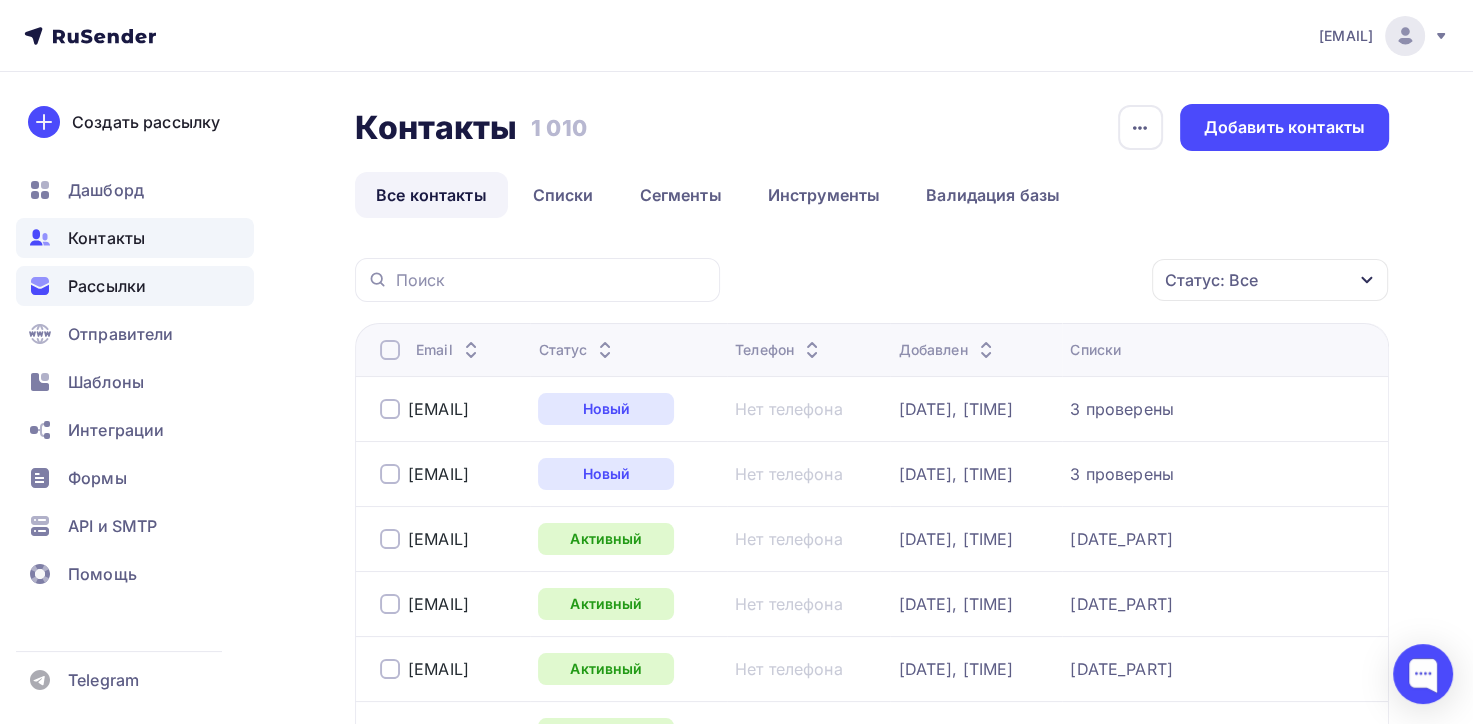 click on "Рассылки" at bounding box center (107, 286) 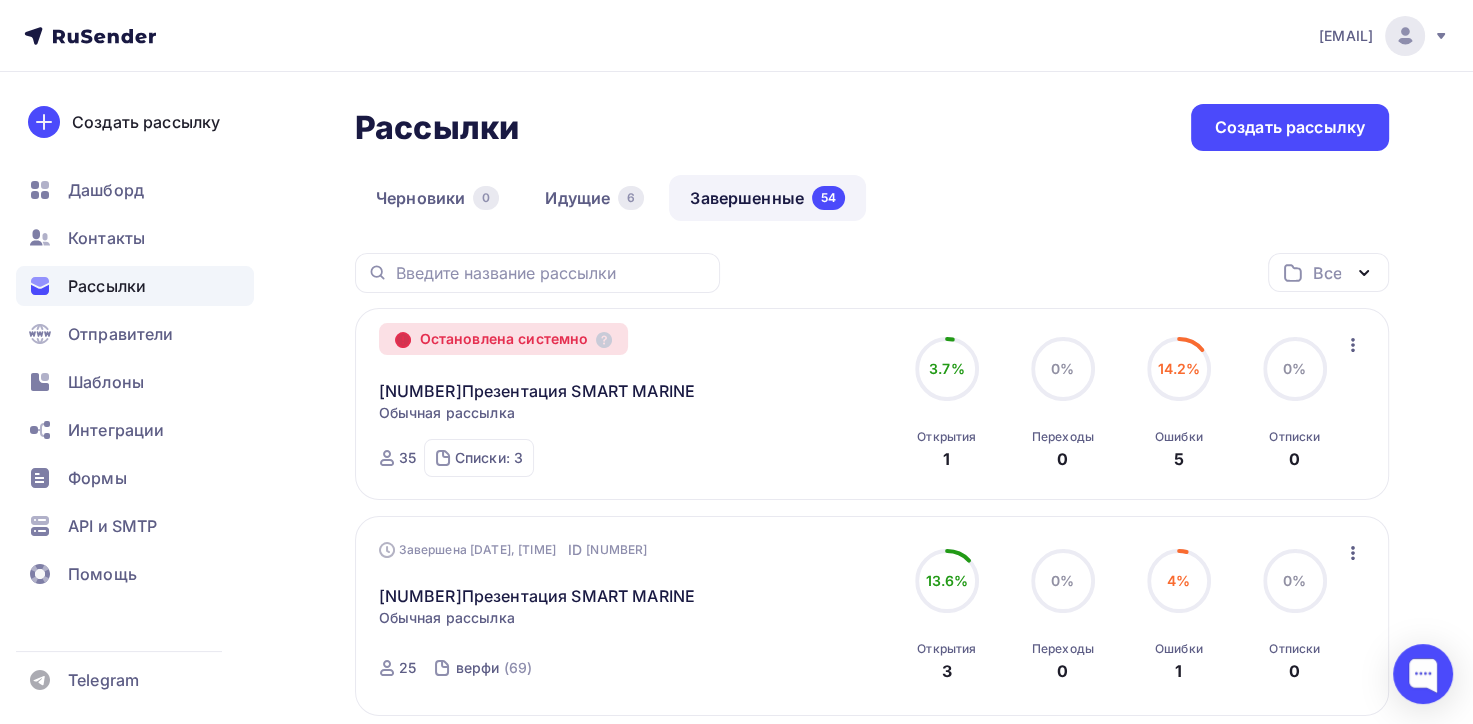 click 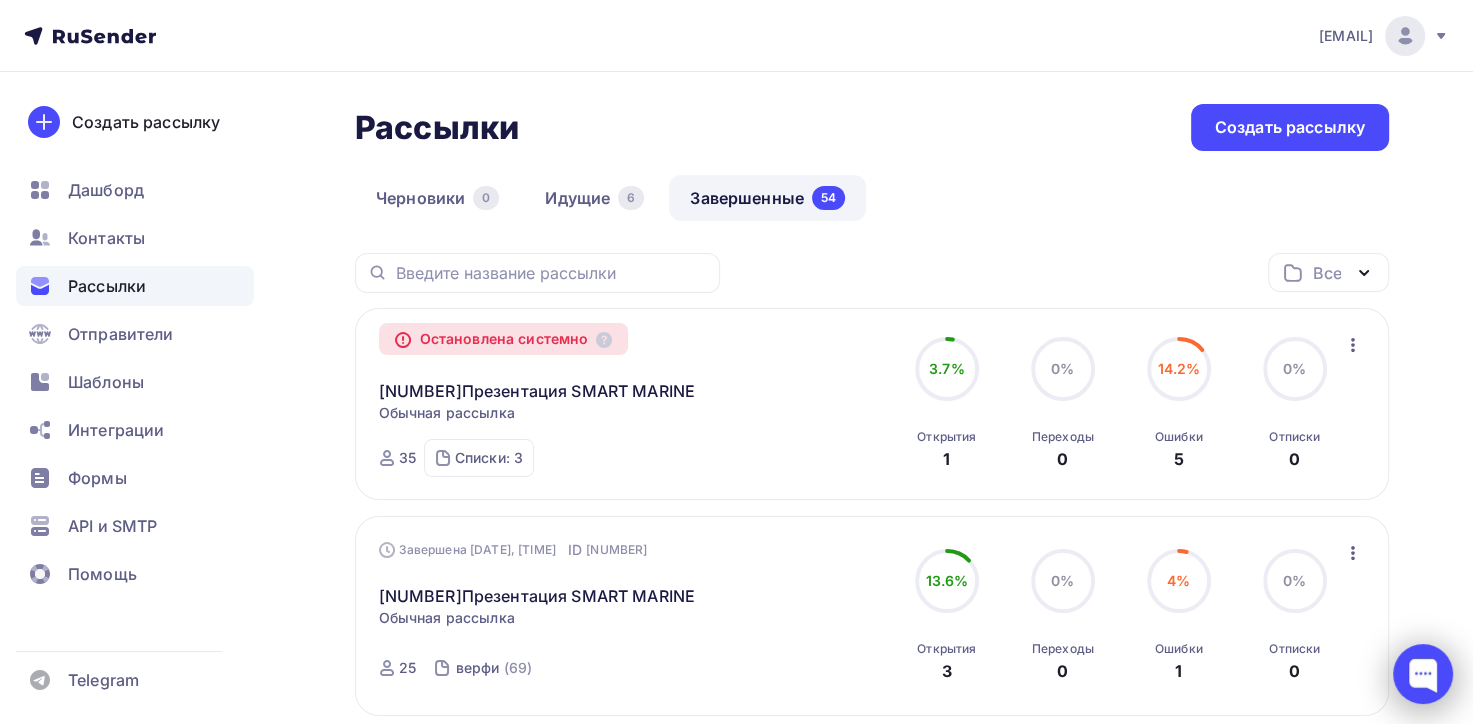 click at bounding box center [1423, 674] 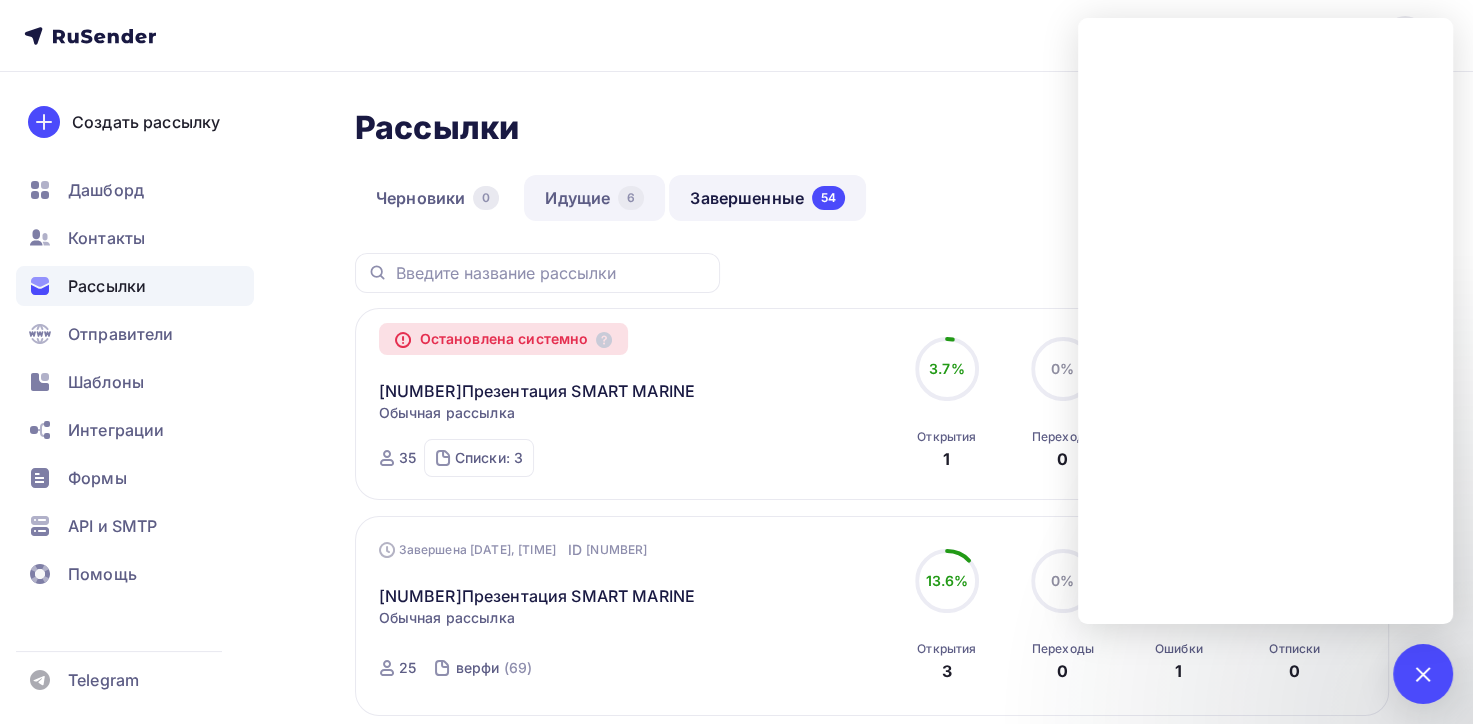 click on "Идущие
6" at bounding box center [594, 198] 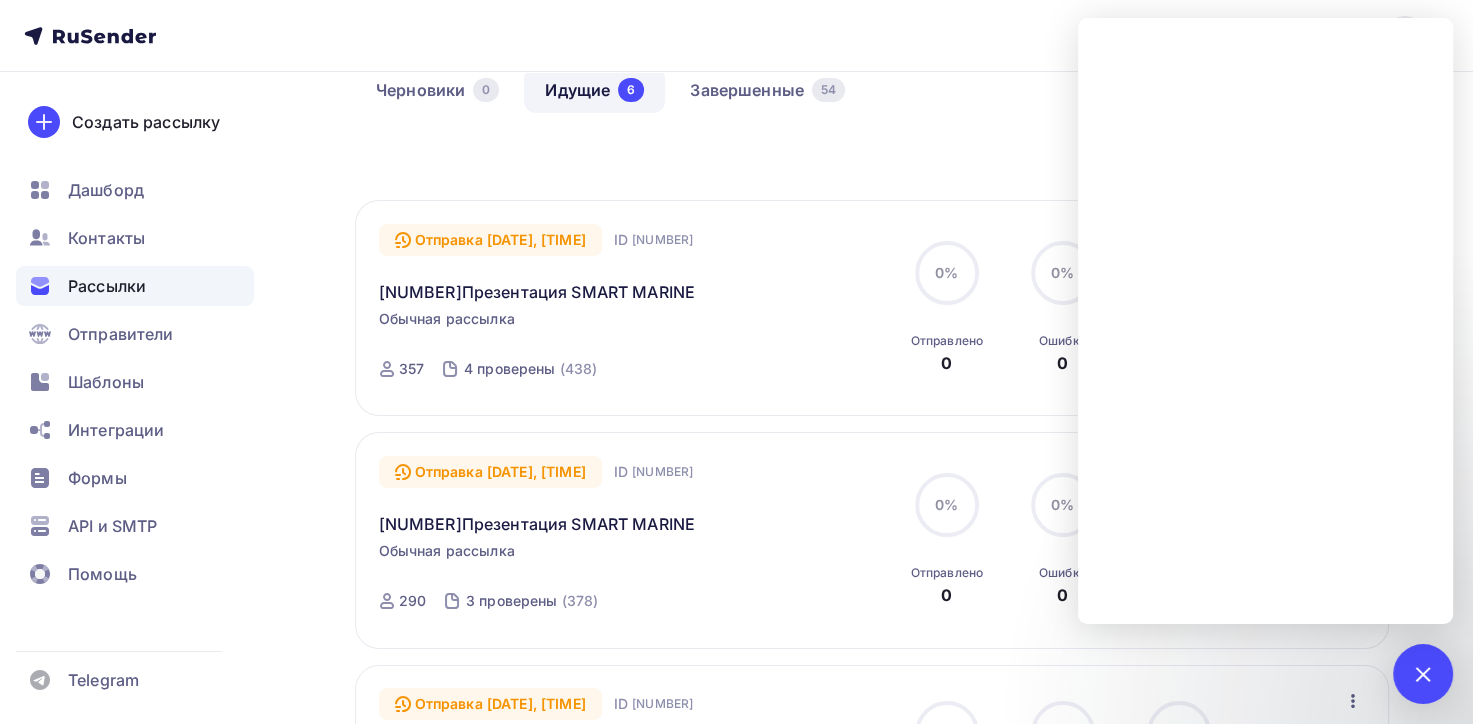 scroll, scrollTop: 0, scrollLeft: 0, axis: both 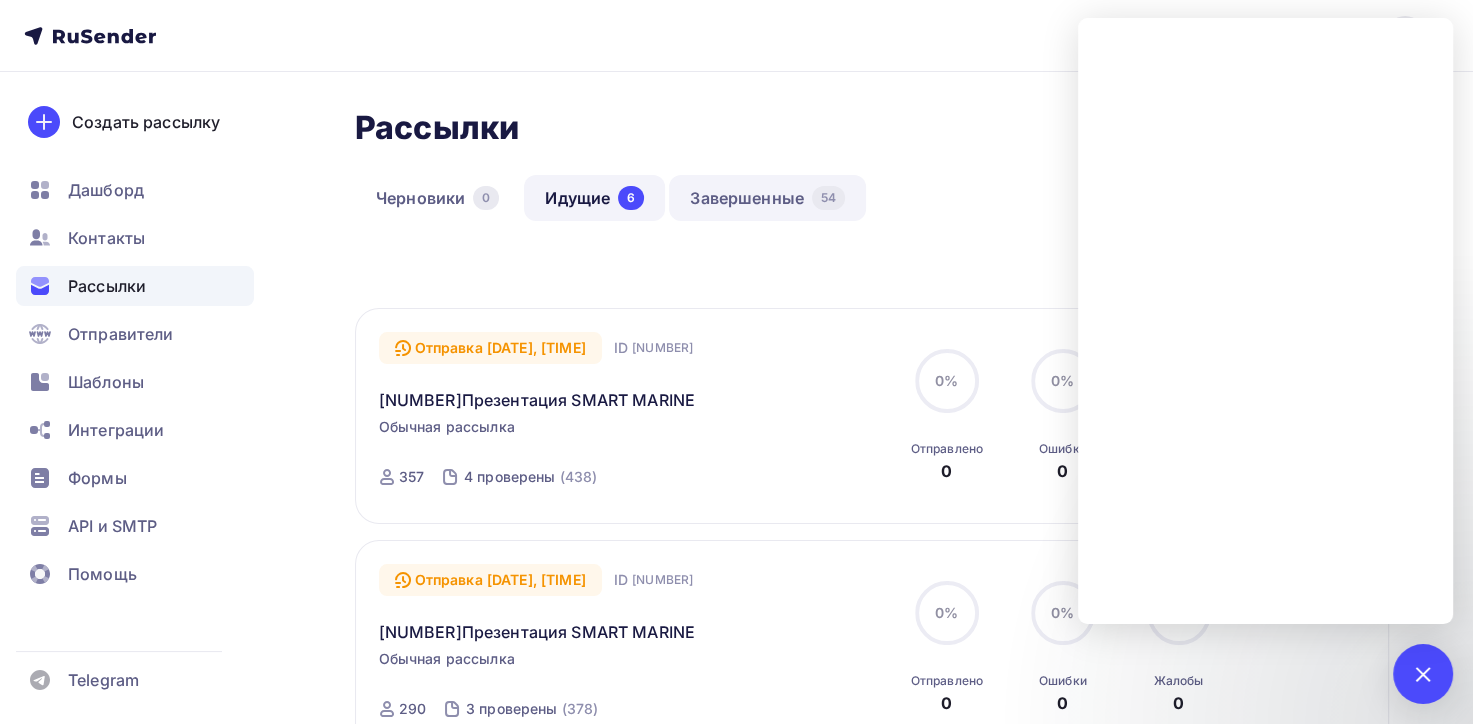 click on "Завершенные
54" at bounding box center [767, 198] 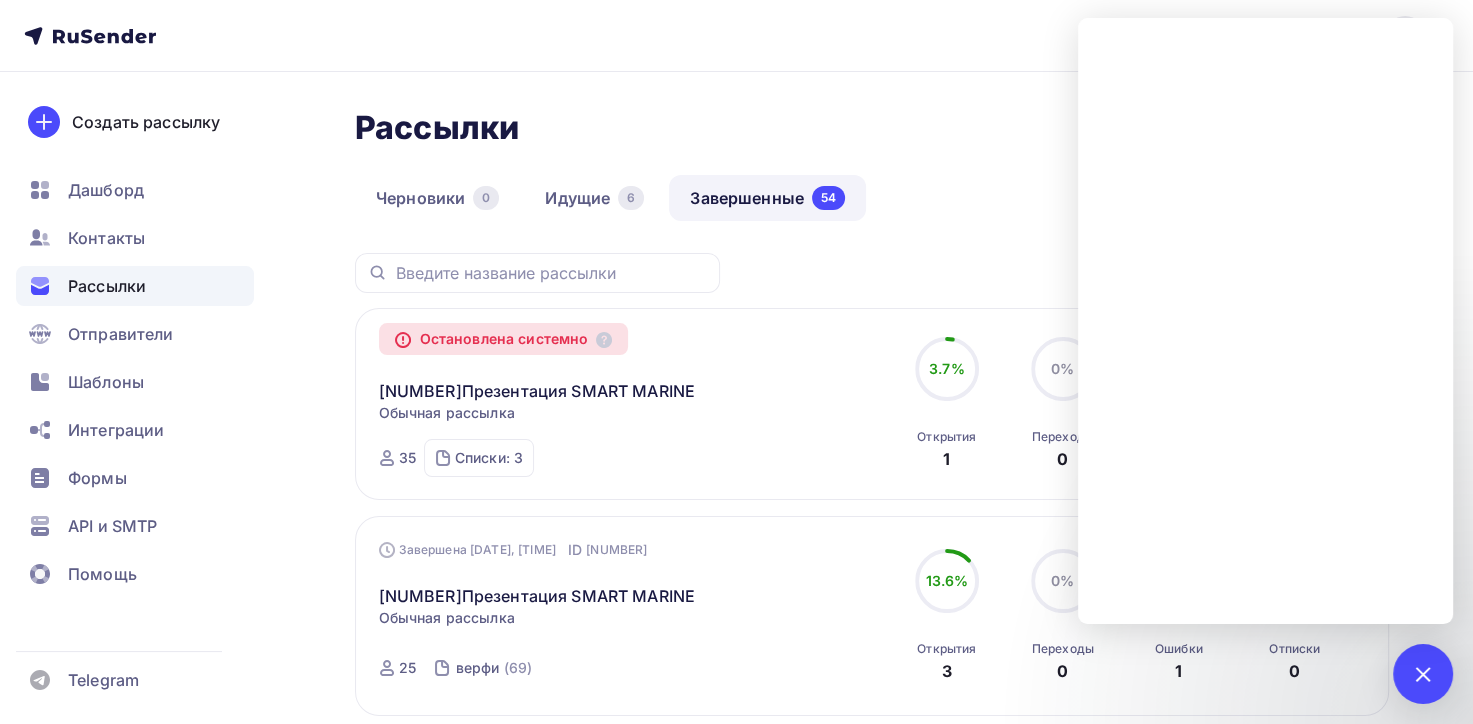 click on "Остановлена системно
[NUMBER]Презентация SMART MARINE
Копировать в новую
Обычная рассылка
Завершена
Сегодня, [TIME]
ID   [NUMBER]
Остановлена системно
[NUMBER]
Списки: [NUMBER]   Новый [NAME] [LAST_NAME]   ([NUMBER]) [DATE_PART]   ([NUMBER]) [DATE_PART]   ([NUMBER])   [PERCENTAGE]   [PERCENTAGE]
Открытия
[NUMBER]
[PERCENTAGE]   [PERCENTAGE]
Переходы
[NUMBER]
[PERCENTAGE]   [PERCENTAGE]
Ошибки
[NUMBER]
[PERCENTAGE]   [PERCENTAGE]
Отписки
[NUMBER]
Копировать в новую
Добавить в папку" at bounding box center [872, 404] 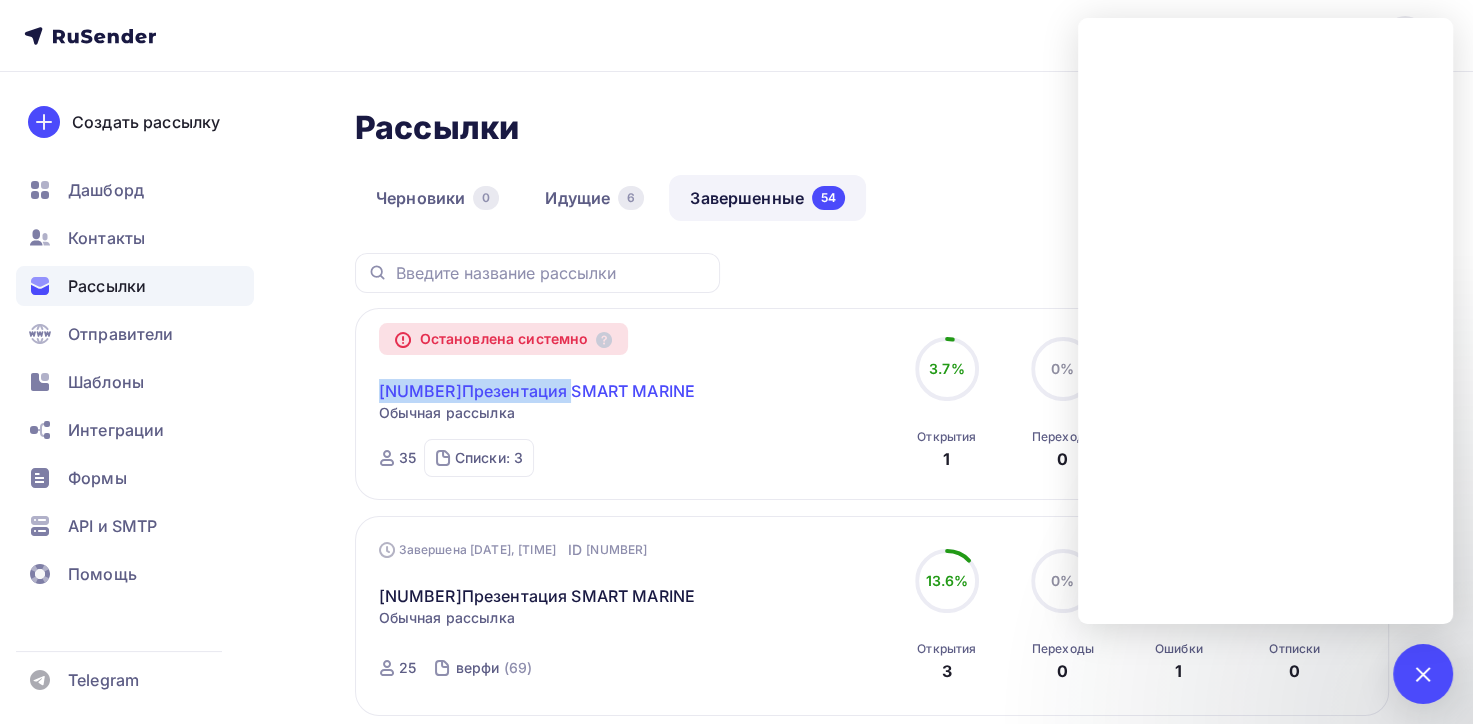 drag, startPoint x: 371, startPoint y: 389, endPoint x: 580, endPoint y: 385, distance: 209.03827 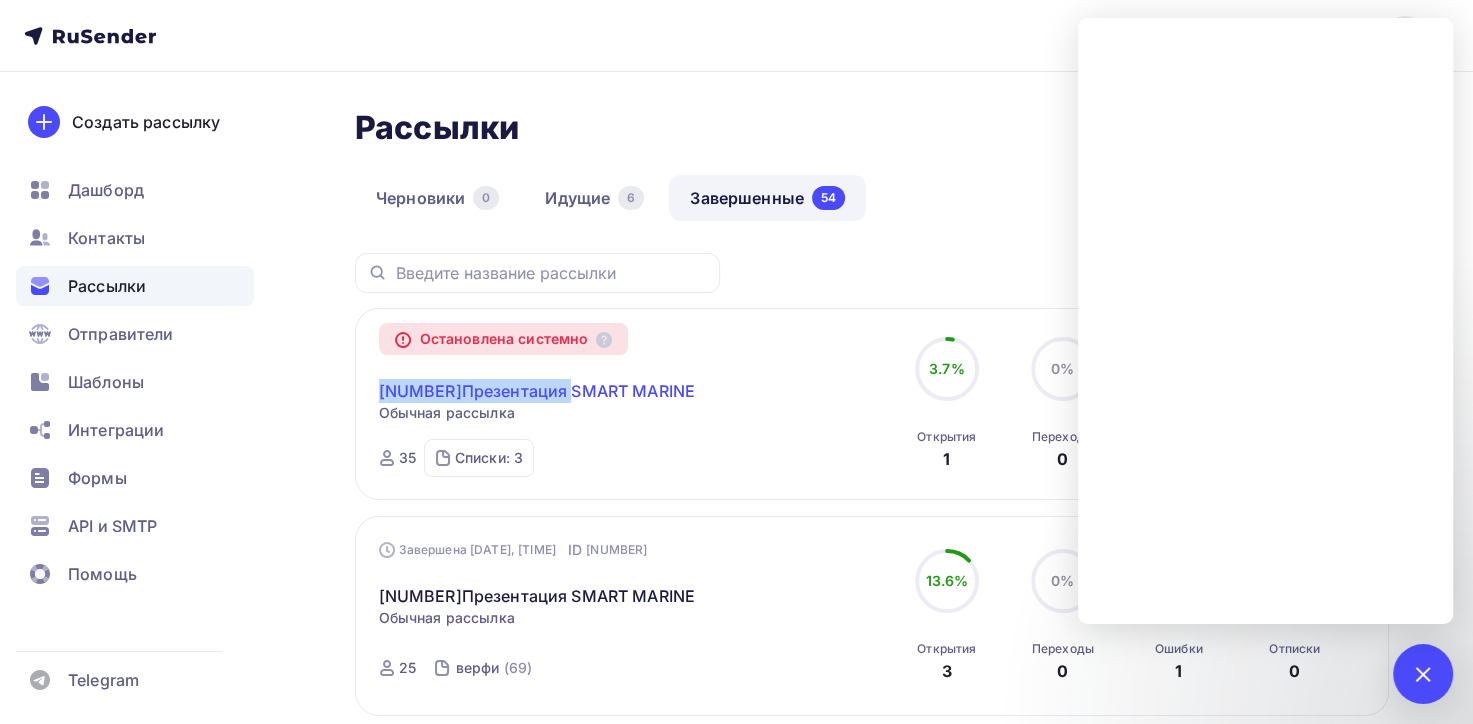 click on "Остановлена системно
[NUMBER]Презентация SMART MARINE
Копировать в новую
Обычная рассылка
Завершена
Сегодня, [TIME]
ID   [NUMBER]
Остановлена системно
[NUMBER]
Списки: [NUMBER]   Новый [NAME] [LAST_NAME]   ([NUMBER]) [DATE_PART]   ([NUMBER]) [DATE_PART]   ([NUMBER])   [PERCENTAGE]   [PERCENTAGE]
Открытия
[NUMBER]
[PERCENTAGE]   [PERCENTAGE]
Переходы
[NUMBER]
[PERCENTAGE]   [PERCENTAGE]
Ошибки
[NUMBER]
[PERCENTAGE]   [PERCENTAGE]
Отписки
[NUMBER]
Копировать в новую
Добавить в папку" at bounding box center [872, 404] 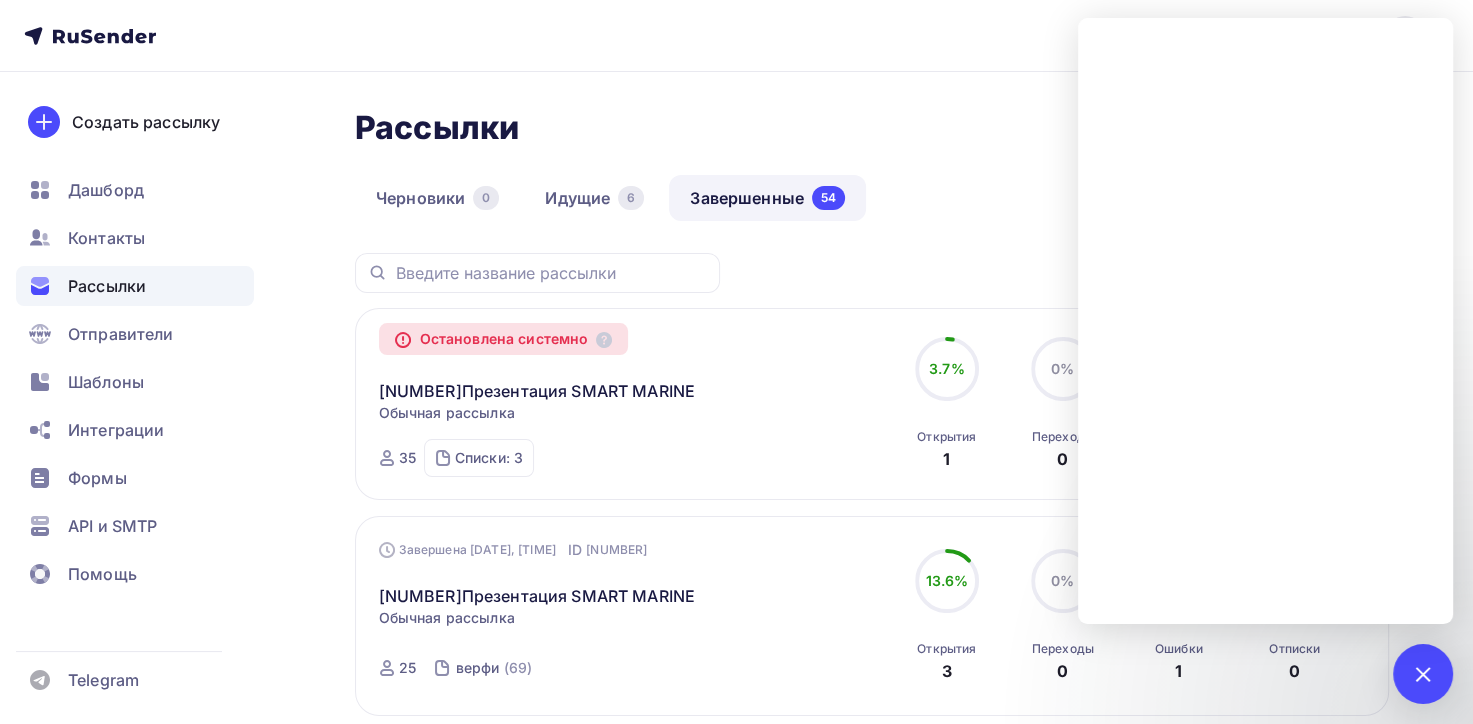 click on "Остановлена системно
[NUMBER]Презентация SMART MARINE
Копировать в новую
Обычная рассылка
Завершена
Сегодня, [TIME]
ID   [NUMBER]
Остановлена системно
[NUMBER]
Списки: [NUMBER]   Новый [NAME] [LAST_NAME]   ([NUMBER]) [DATE_PART]   ([NUMBER]) [DATE_PART]   ([NUMBER])" at bounding box center [607, 404] 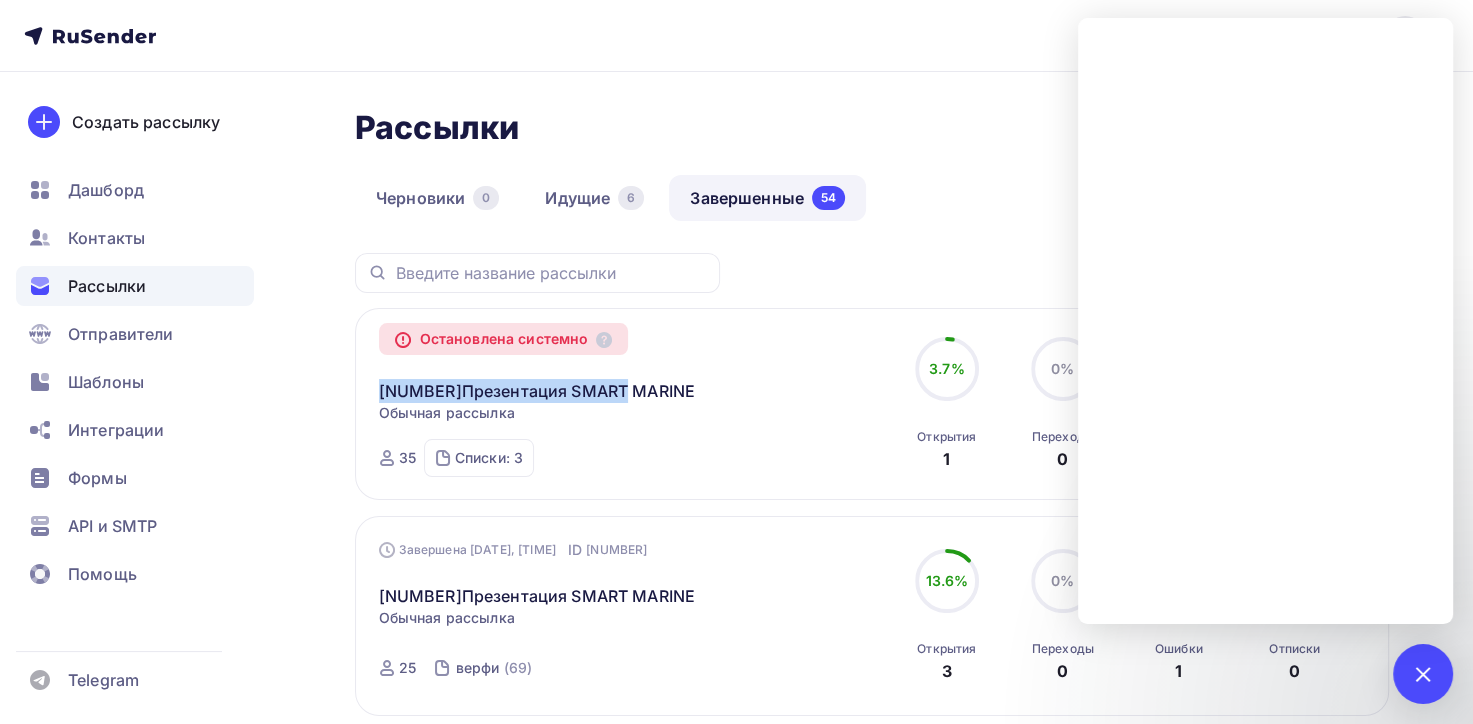 drag, startPoint x: 636, startPoint y: 385, endPoint x: 376, endPoint y: 398, distance: 260.3248 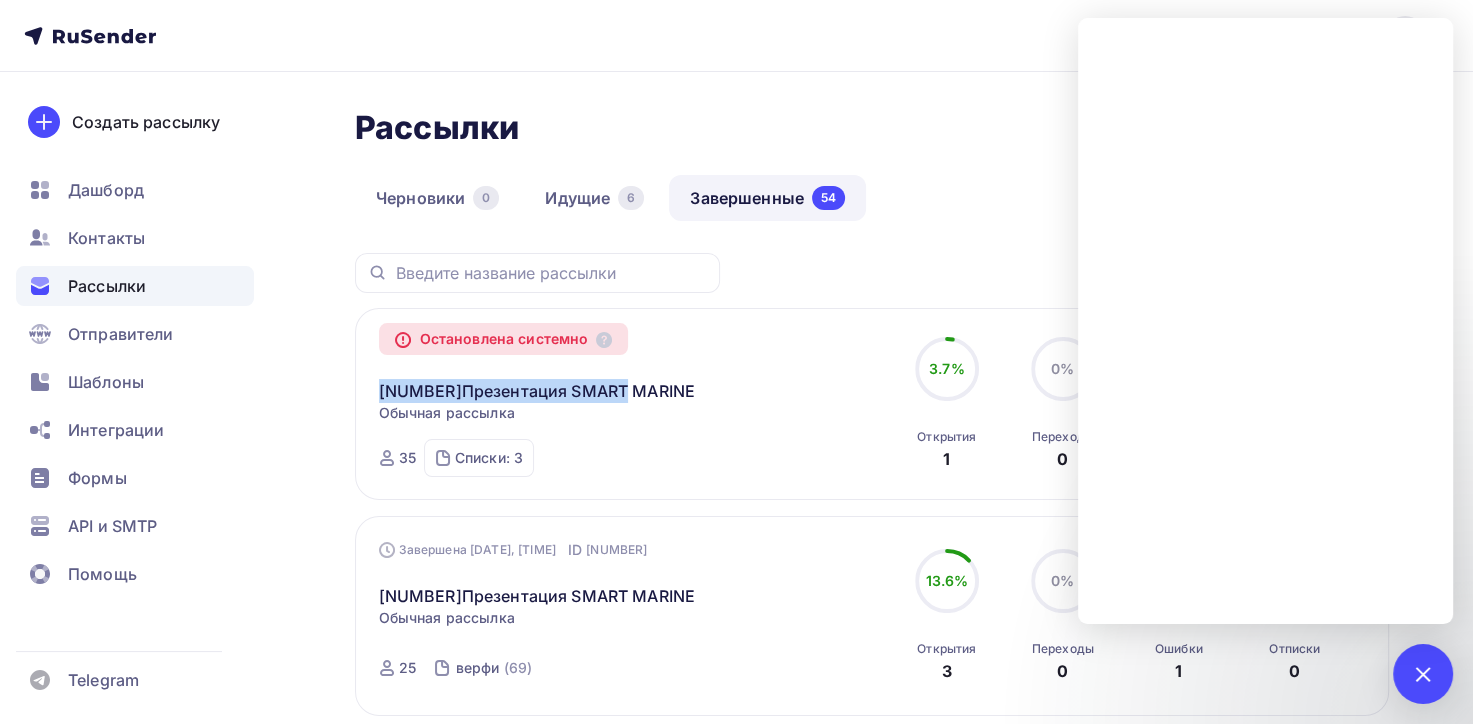 click on "[NUMBER]Презентация SMART MARINE
Копировать в новую" at bounding box center (607, 379) 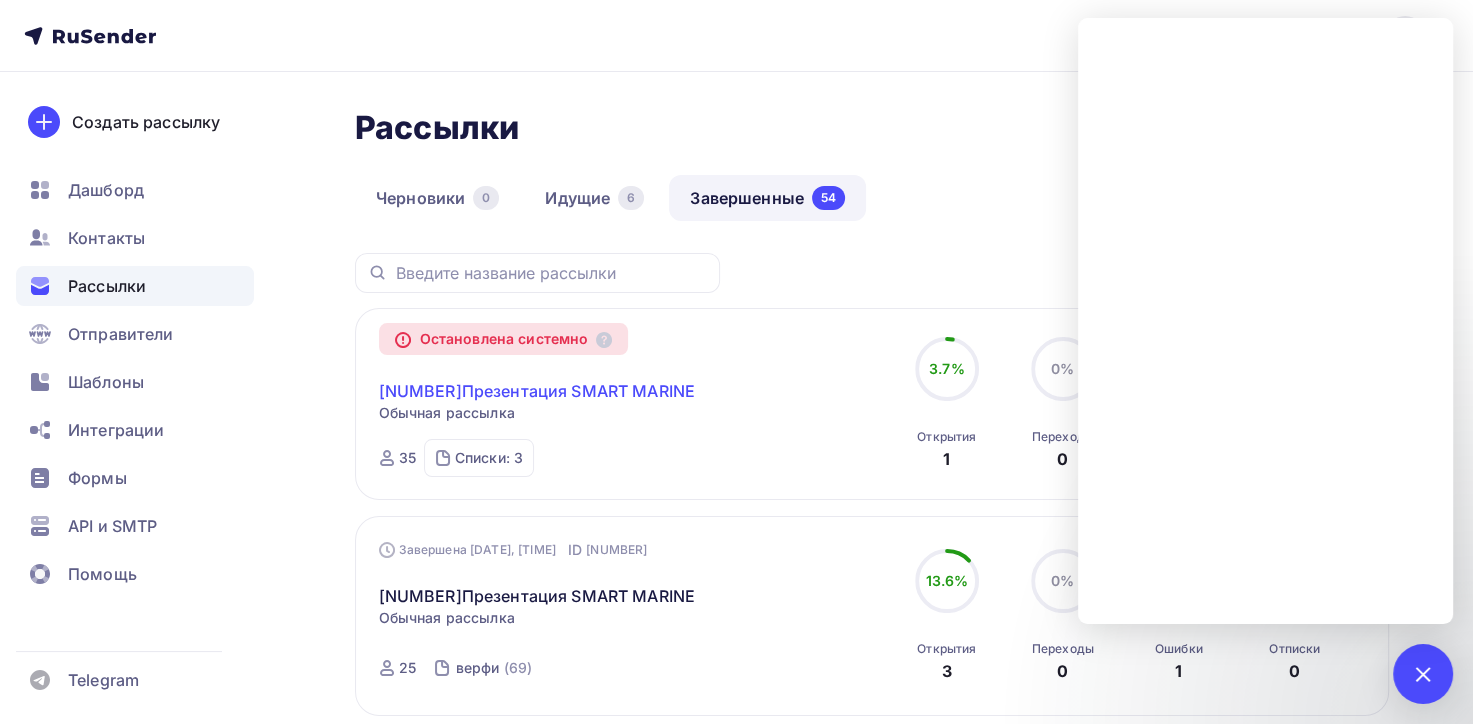 click on "[NUMBER]Презентация SMART MARINE" at bounding box center [537, 391] 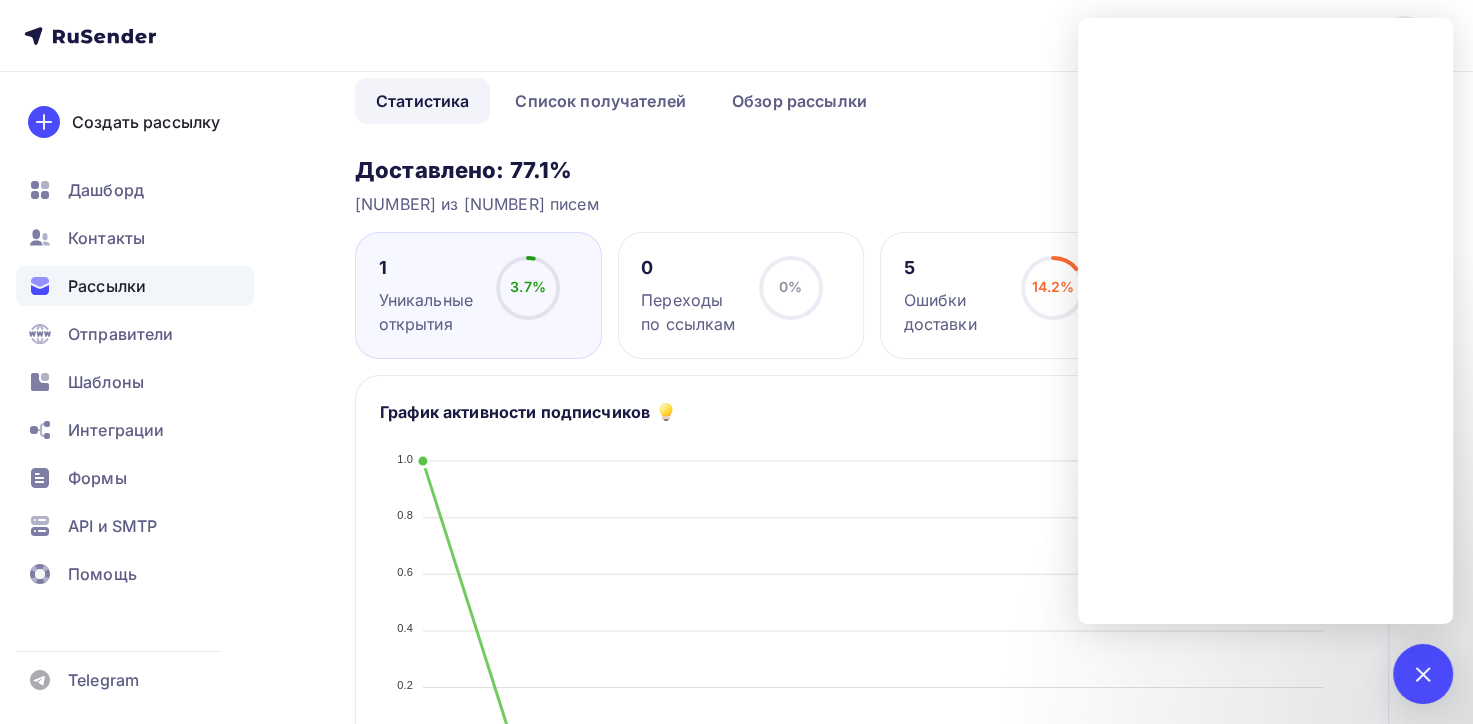scroll, scrollTop: 0, scrollLeft: 0, axis: both 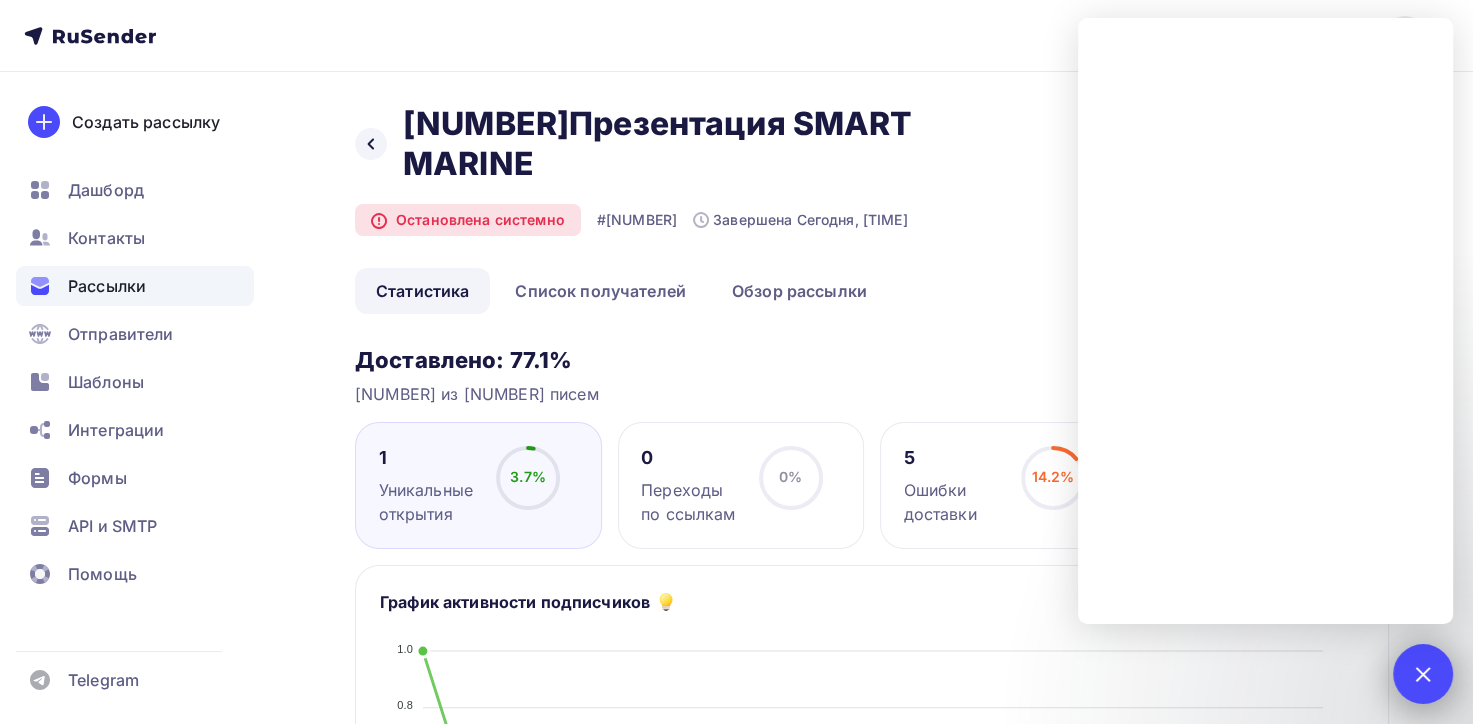 click at bounding box center [1423, 674] 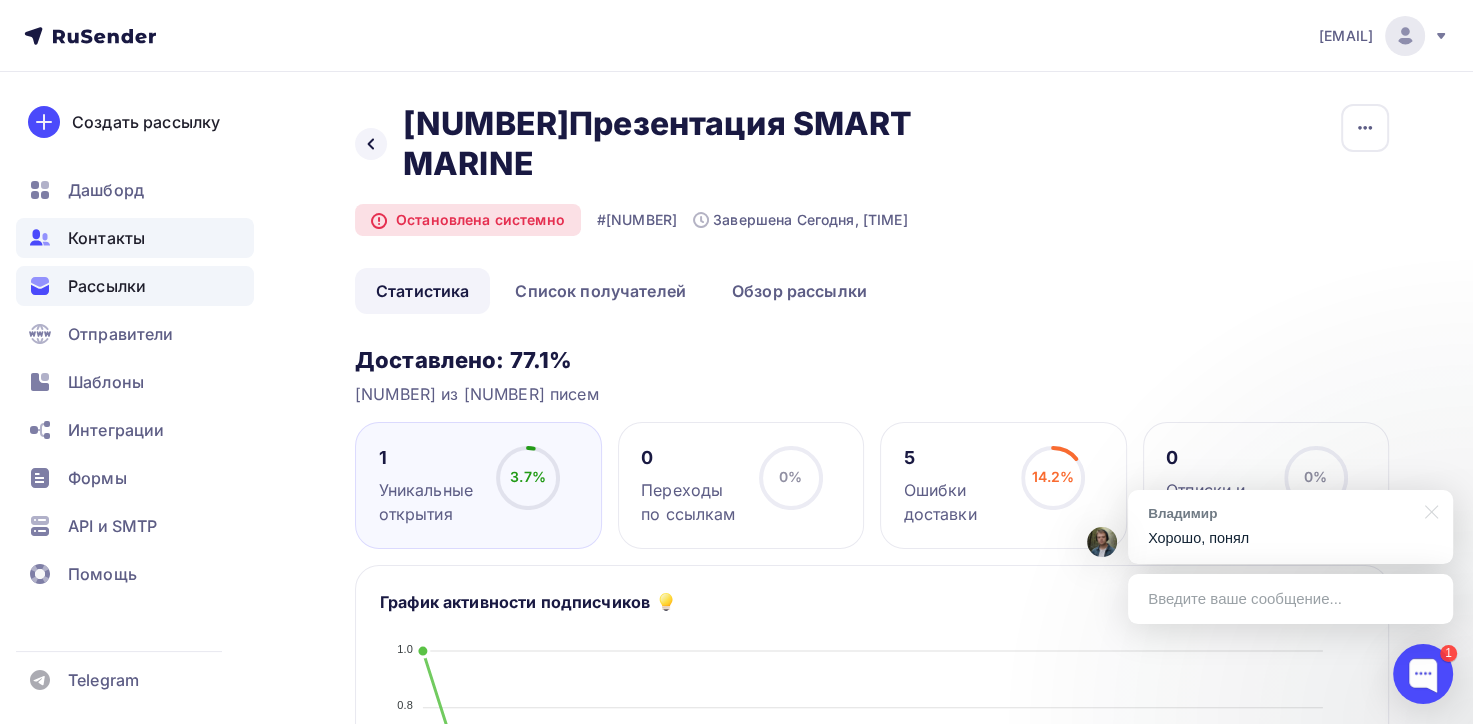 click on "Контакты" at bounding box center [106, 238] 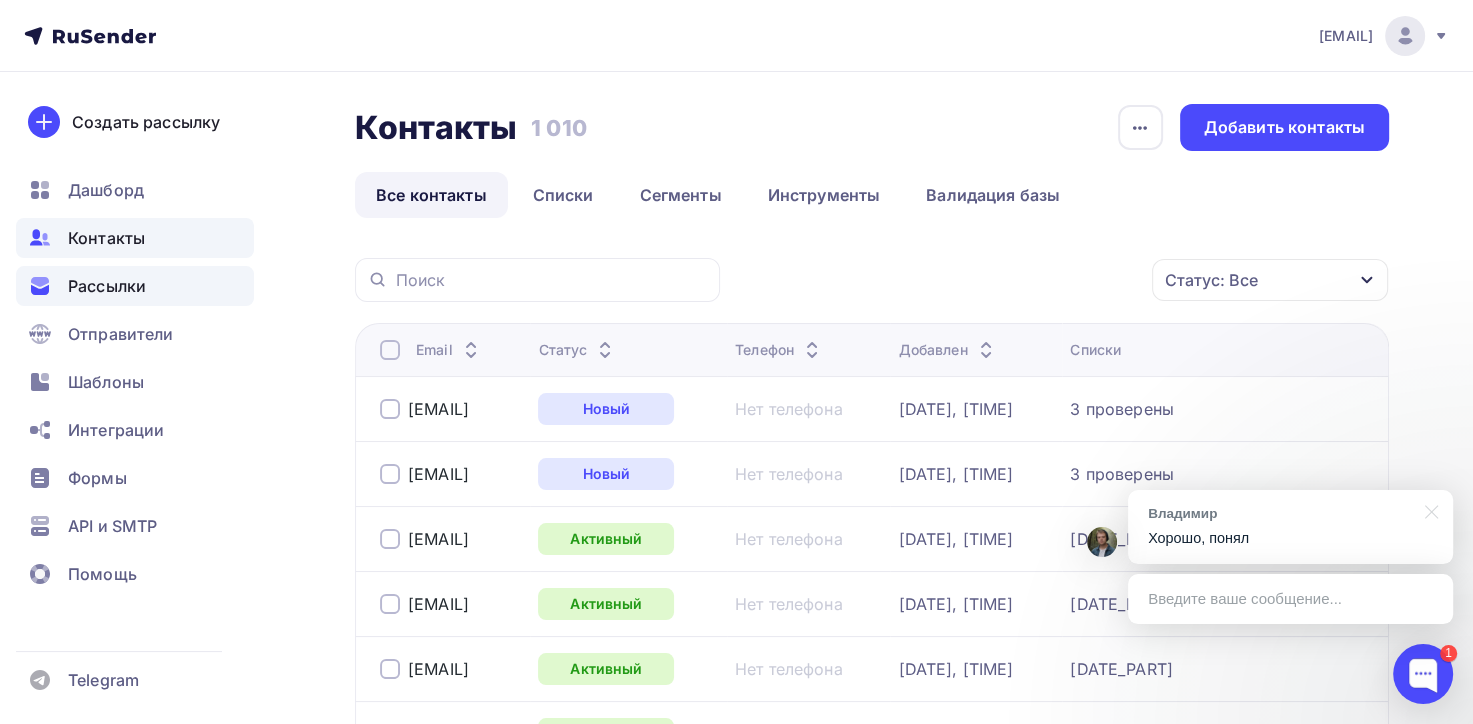 click on "Рассылки" at bounding box center (107, 286) 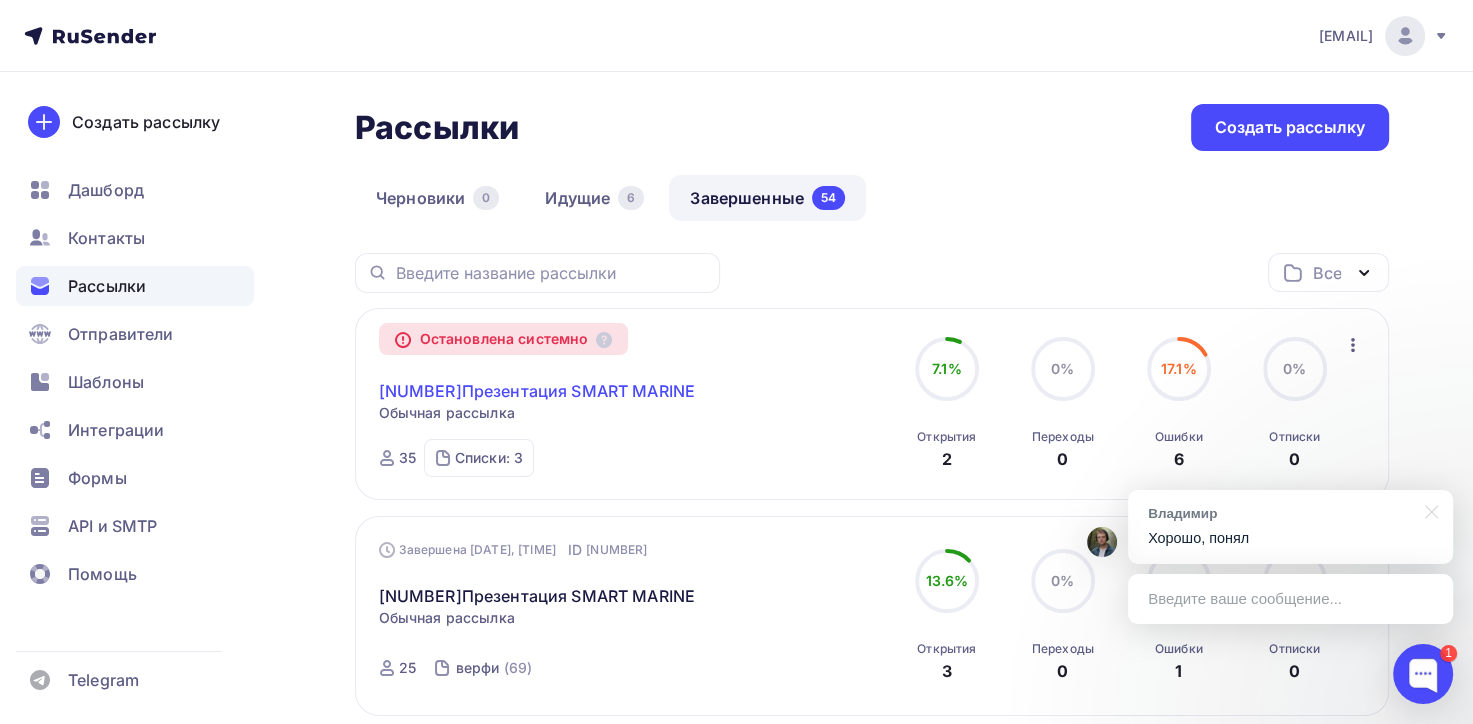 click on "[NUMBER]Презентация SMART MARINE" at bounding box center (537, 391) 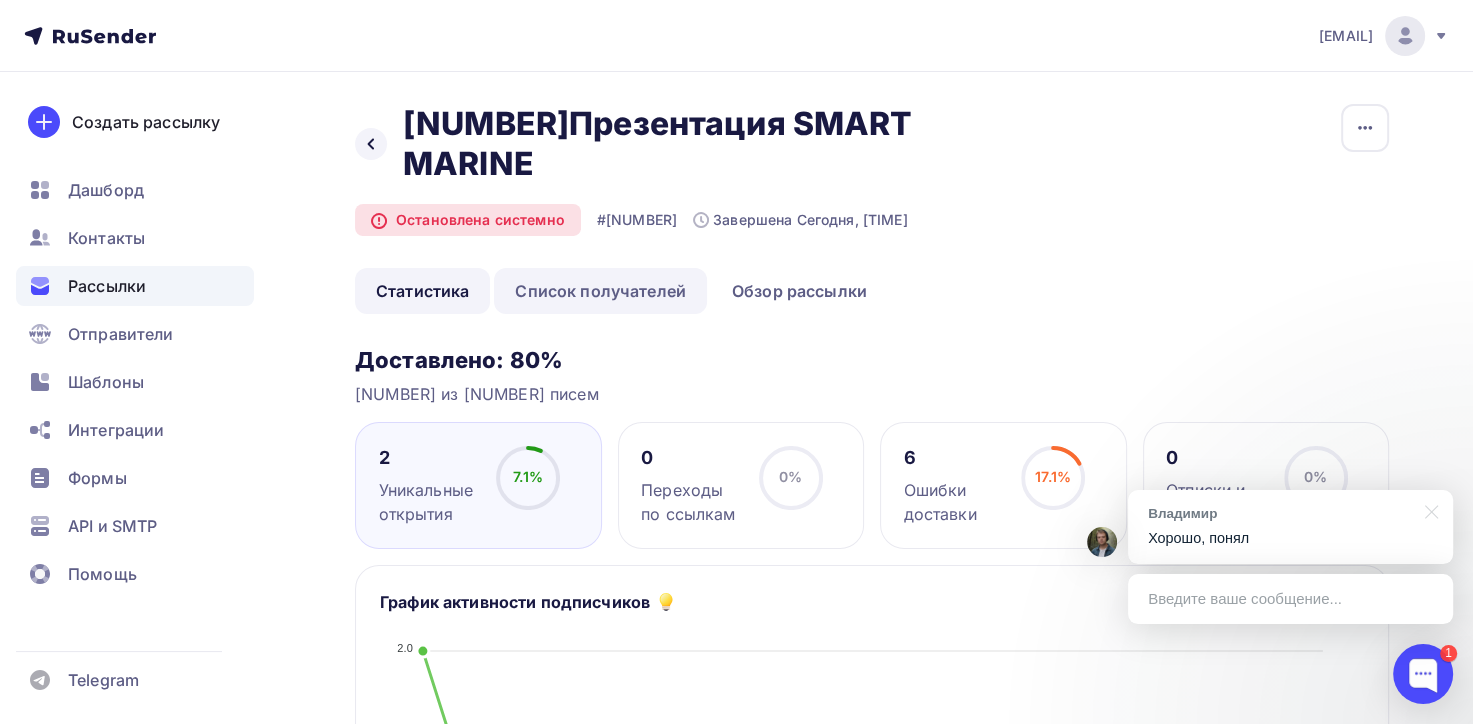 click on "Список получателей" at bounding box center (600, 291) 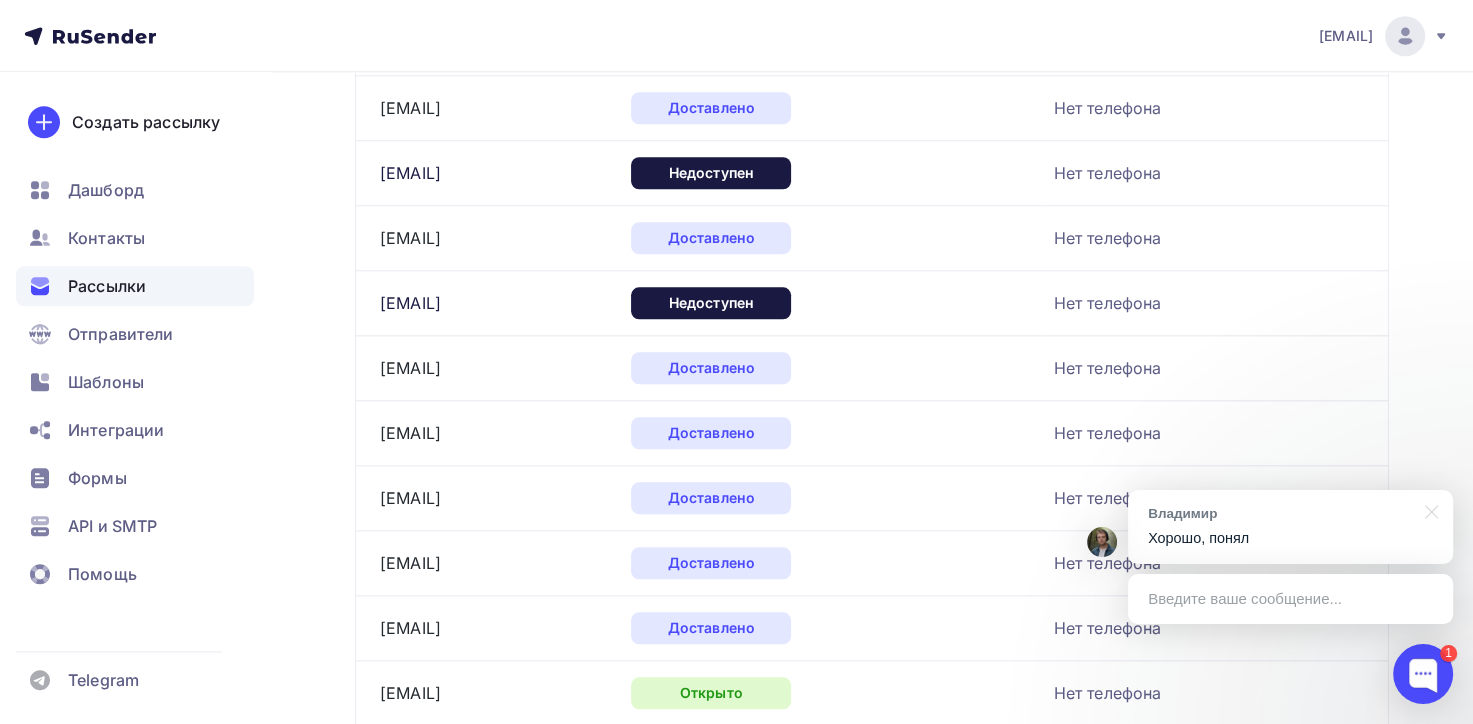 scroll, scrollTop: 1900, scrollLeft: 0, axis: vertical 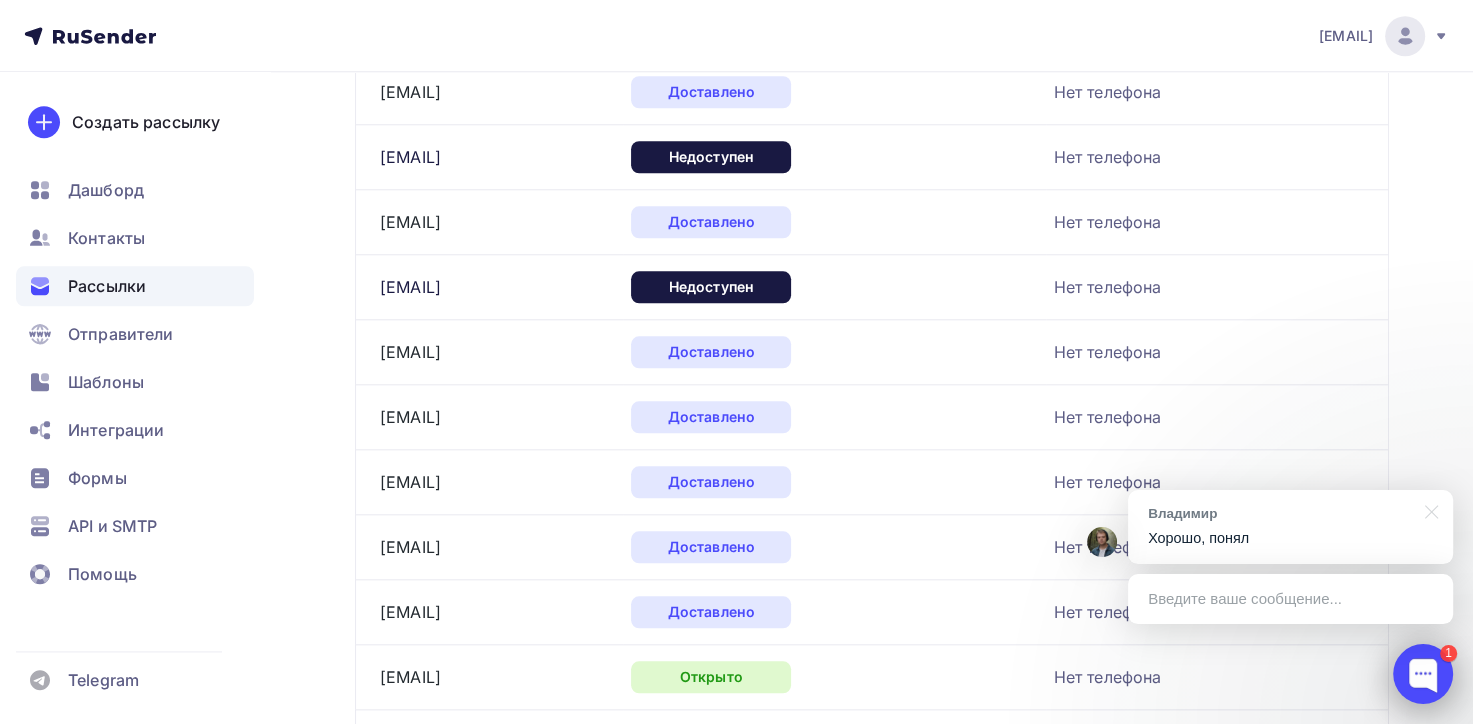 click at bounding box center [1423, 674] 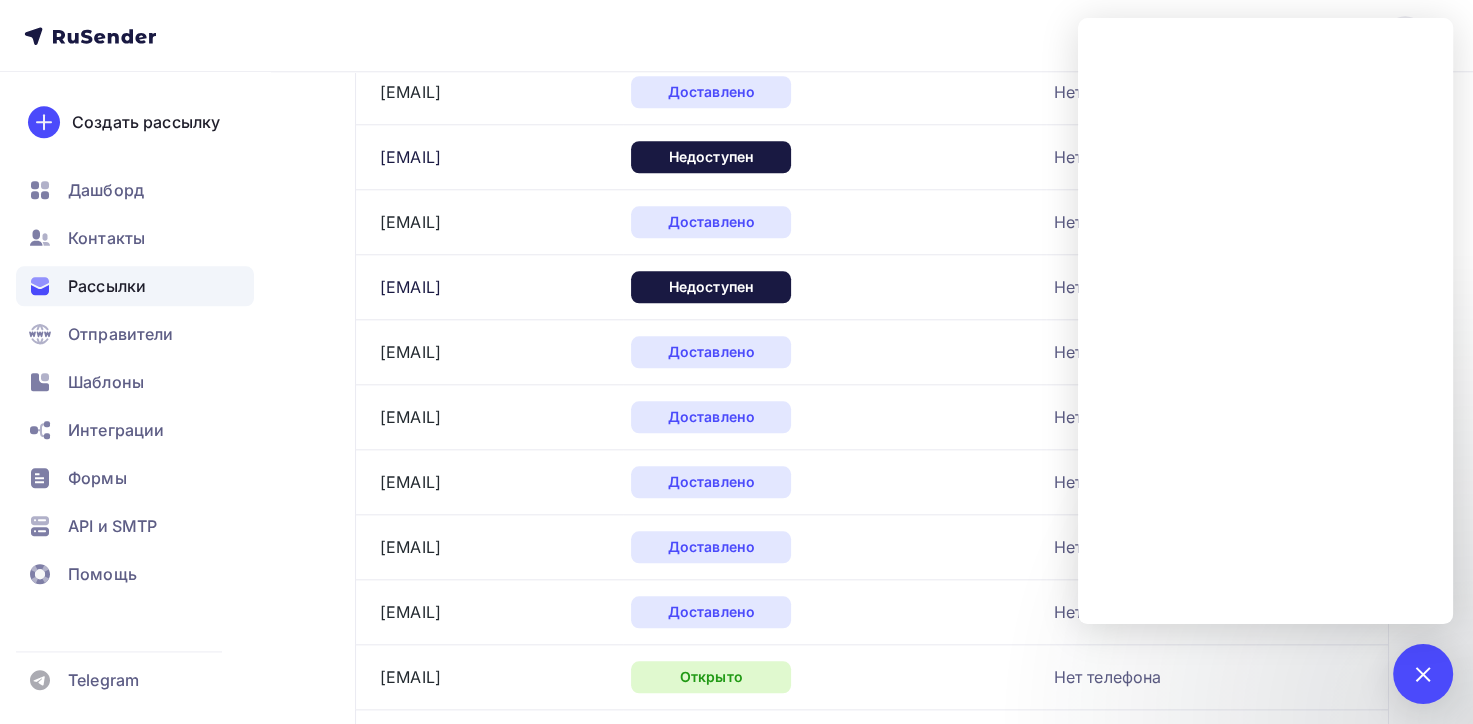 click on "Назад
[NUMBER]Презентация SMART MARINE
[NUMBER]Презентация SMART MARINE
Остановлена системно
#[NUMBER]
Завершена
Сегодня, [TIME]
Копировать
Добавить в папку
Статистика
Список получателей
Обзор рассылки
Статистика
Список получателей
Обзор рассылки
Копировать
Добавить в папку
Статус: Все
Статус
Доставлено" at bounding box center [736, -417] 